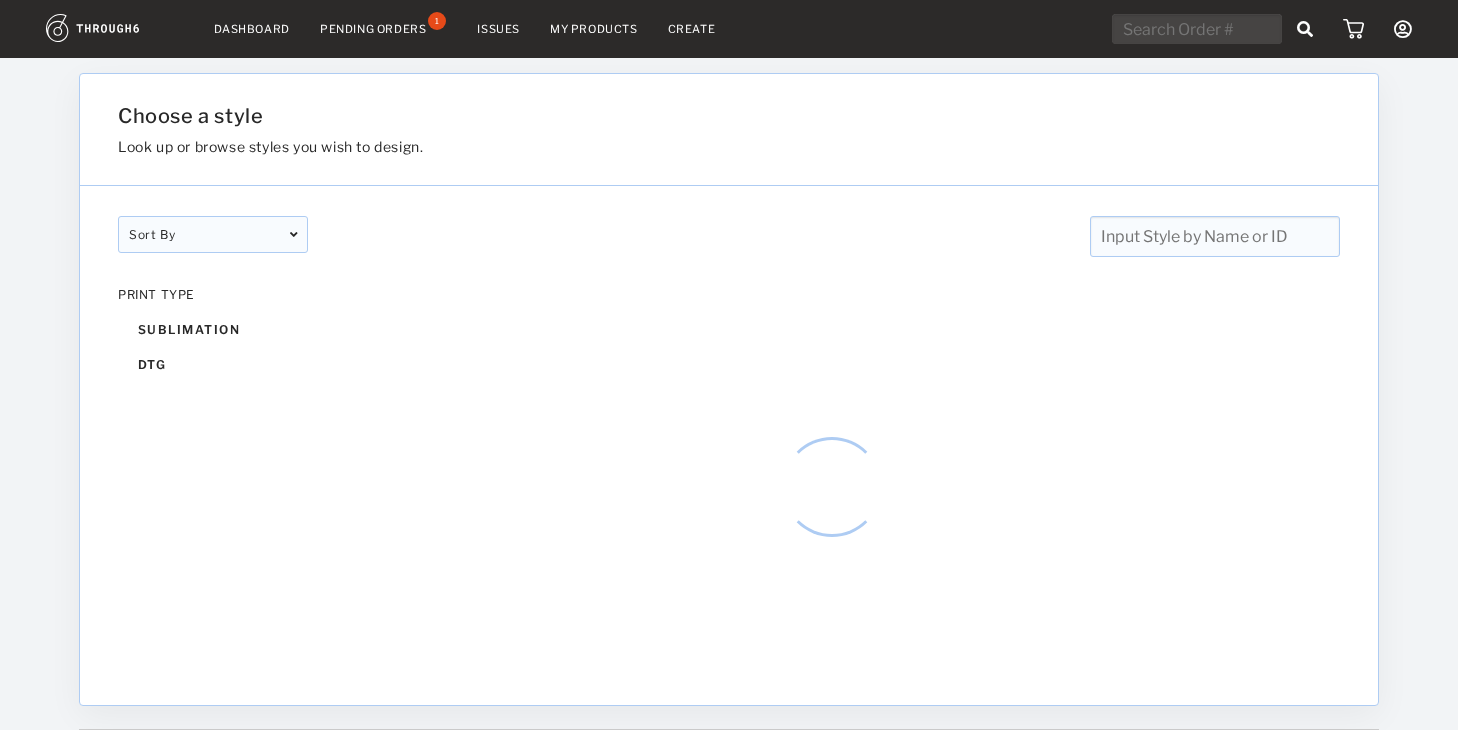 scroll, scrollTop: 0, scrollLeft: 0, axis: both 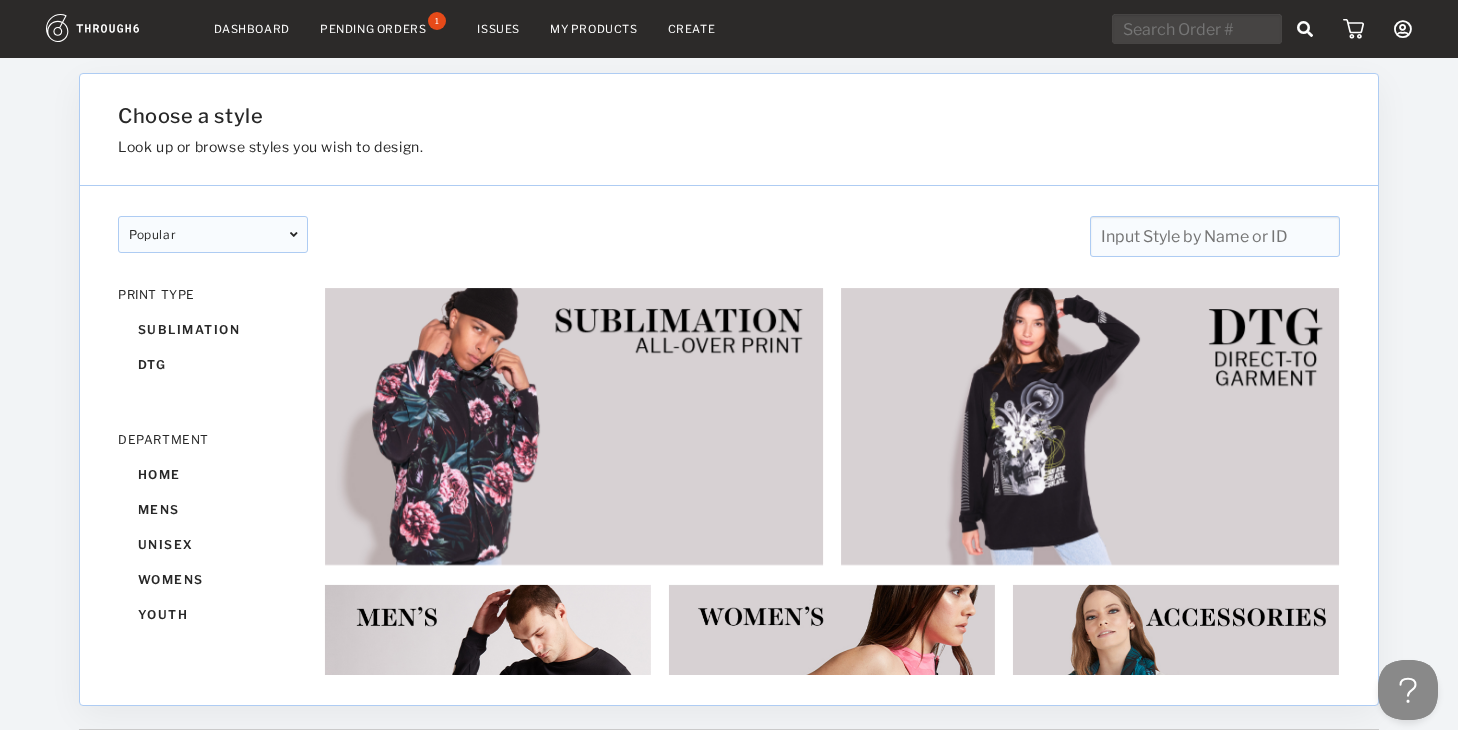 click on "Dashboard" at bounding box center [252, 29] 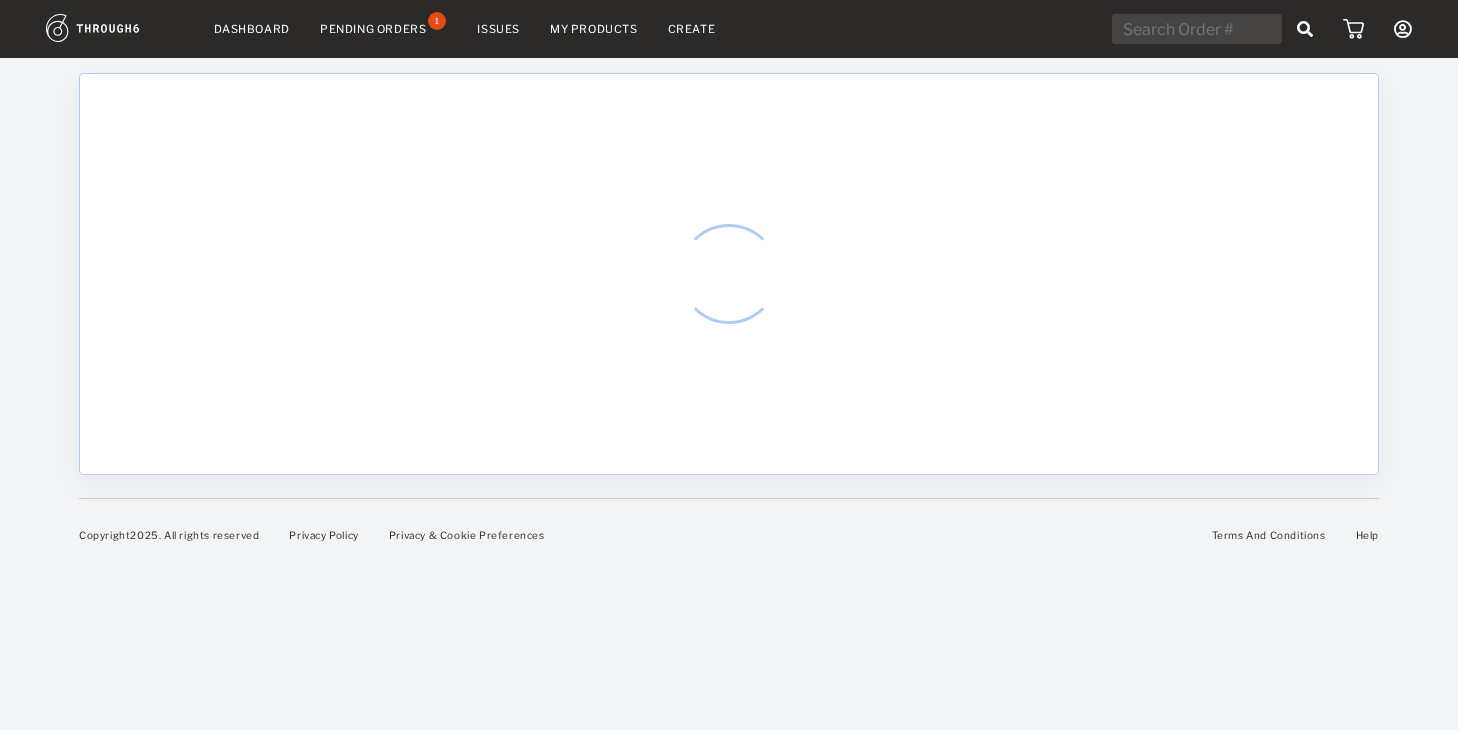 scroll, scrollTop: 0, scrollLeft: 0, axis: both 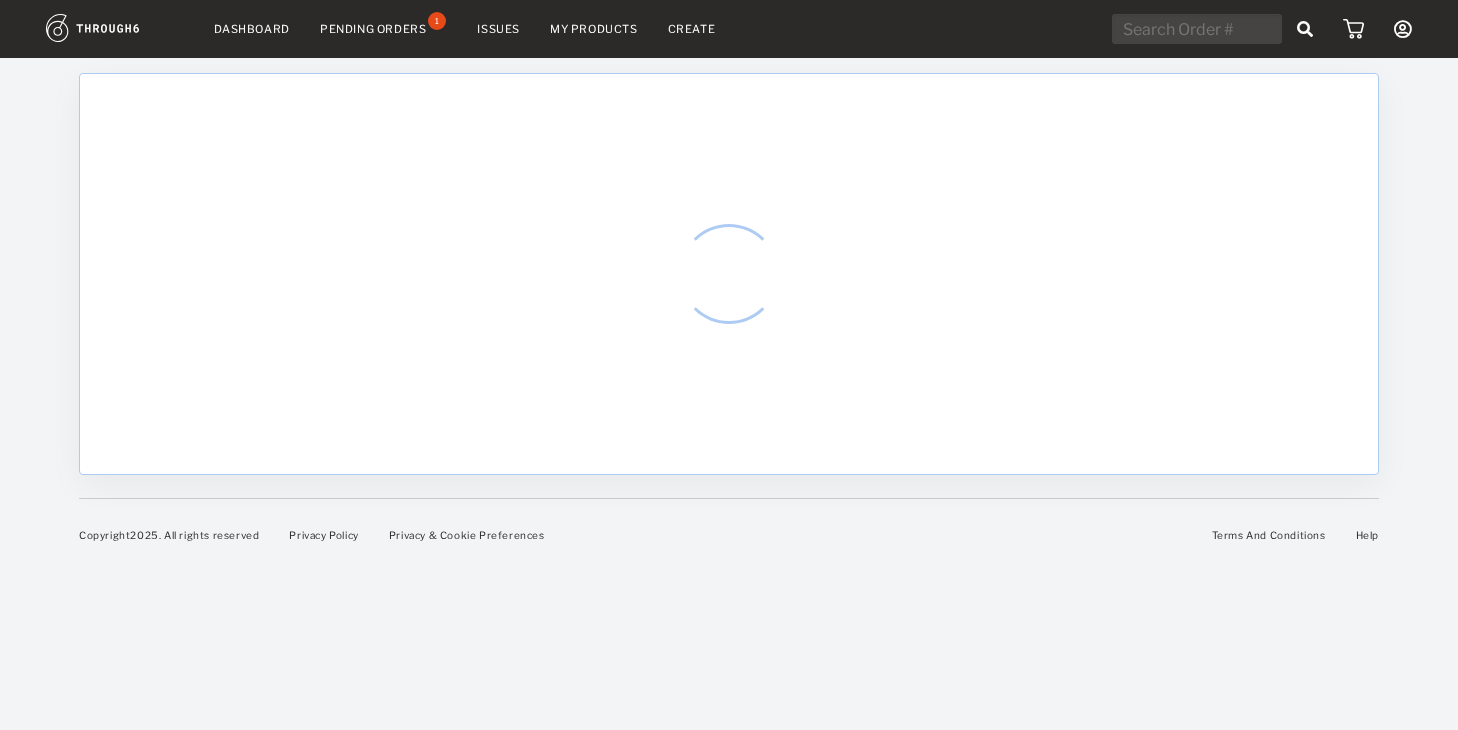 select on "6" 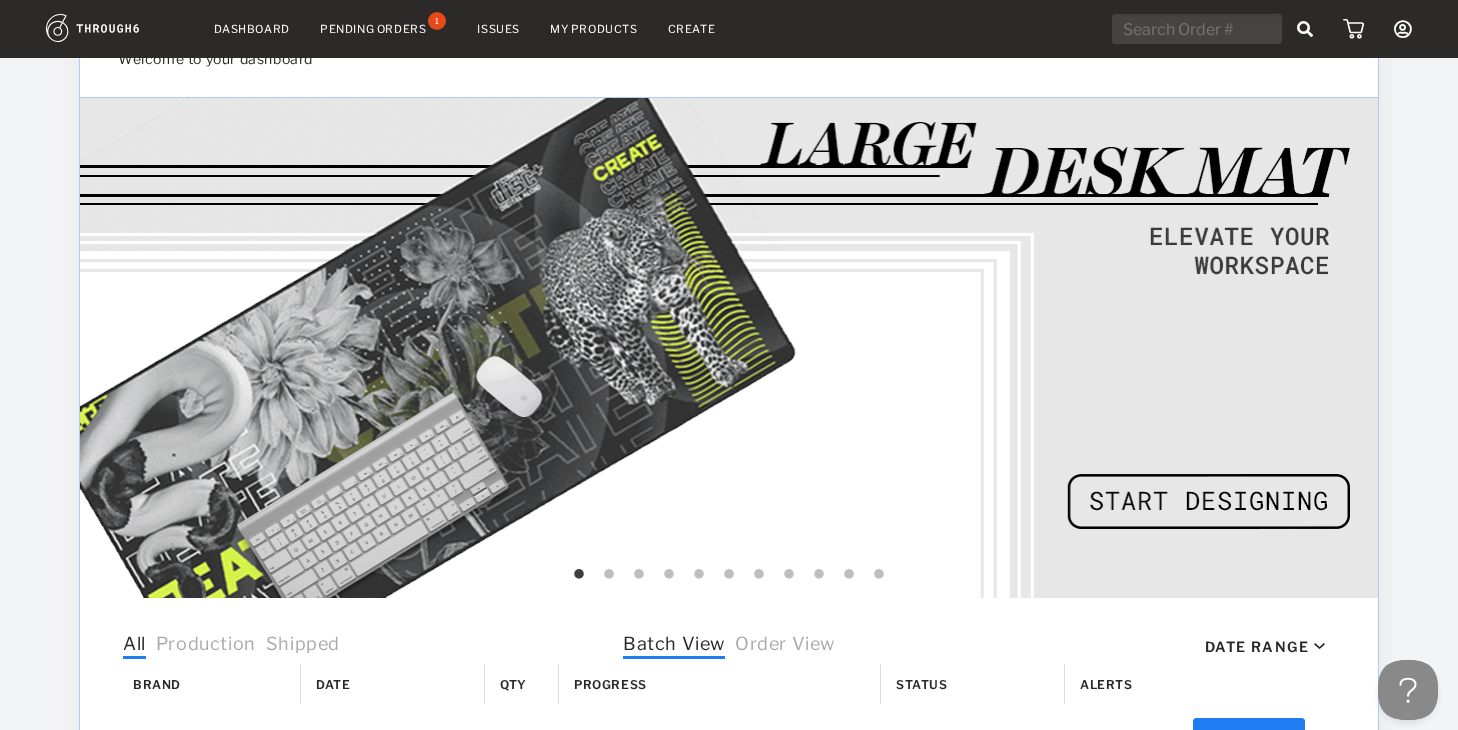 scroll, scrollTop: 232, scrollLeft: 0, axis: vertical 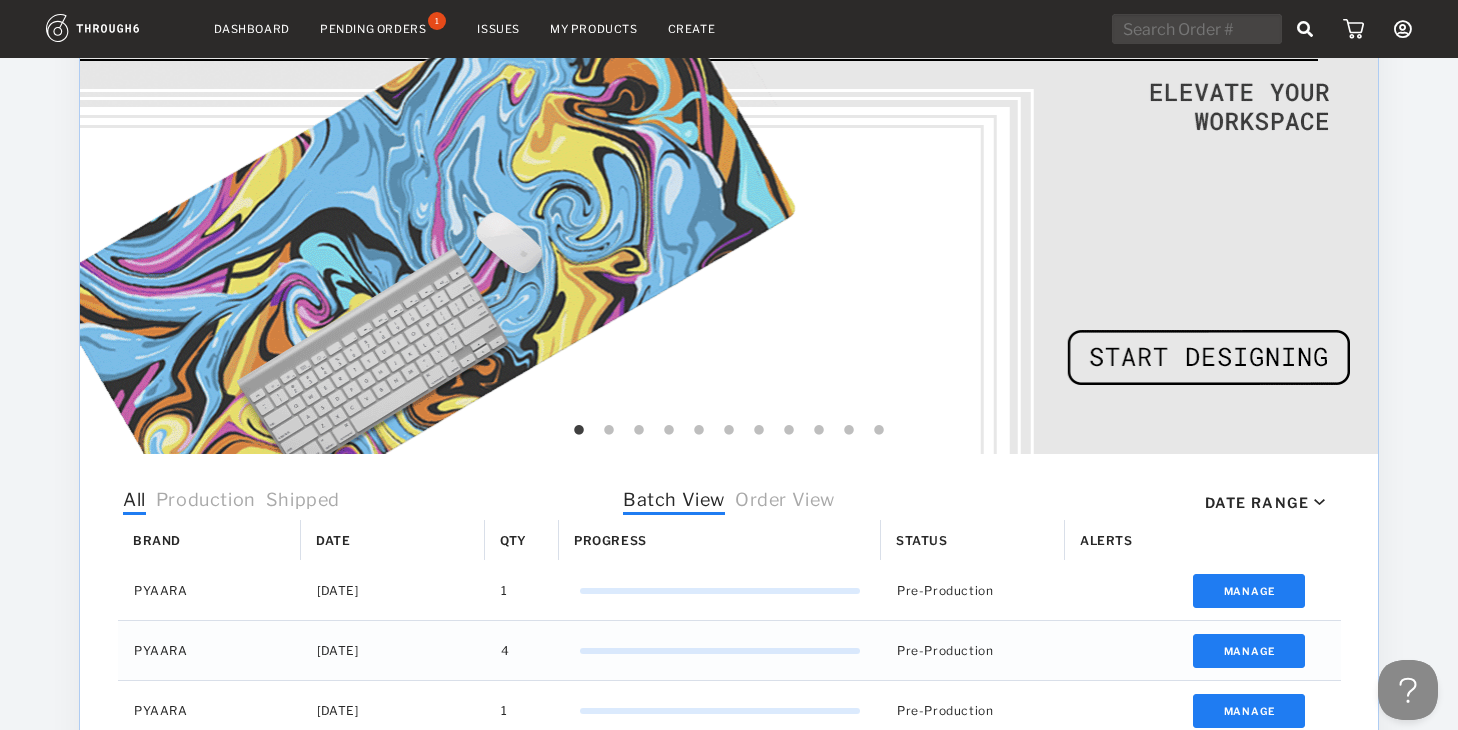 click on "Order View" at bounding box center (785, 502) 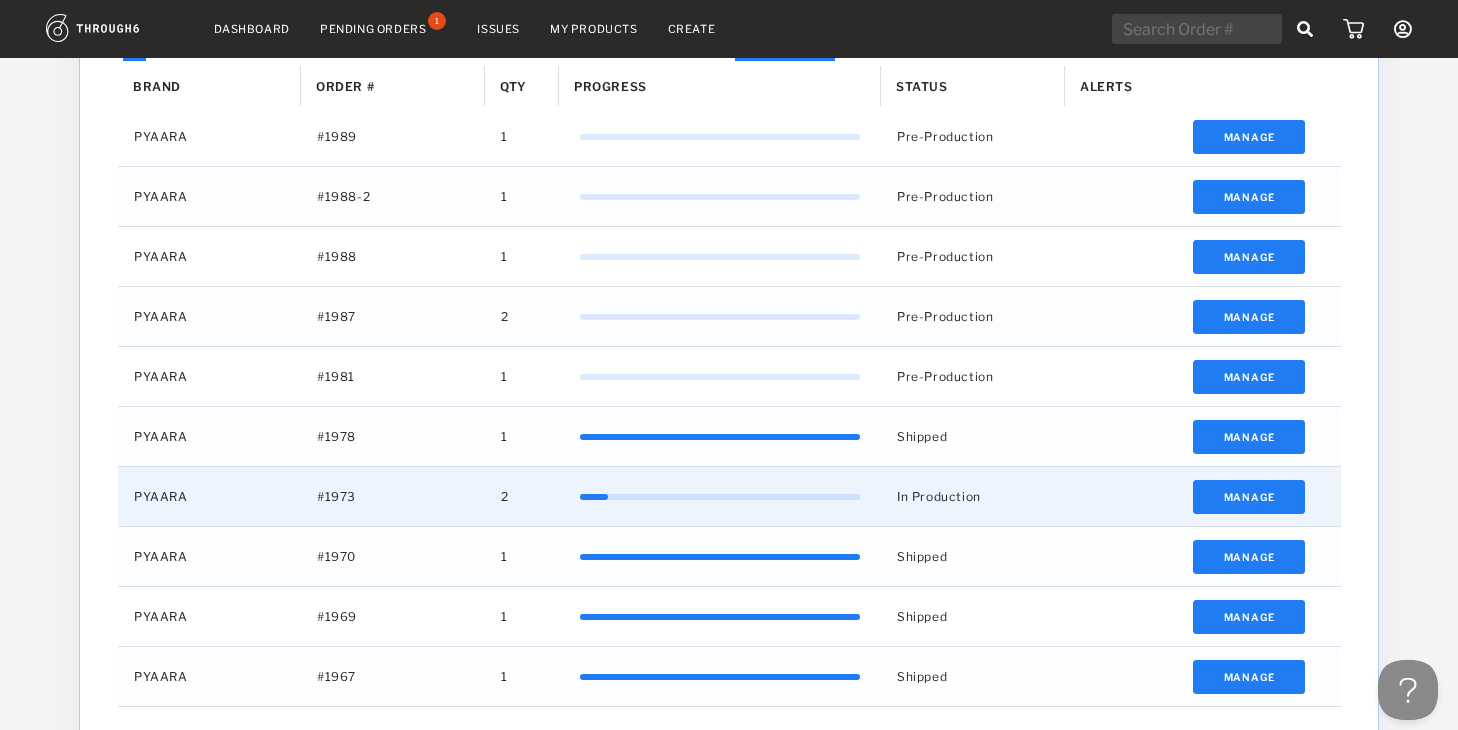 scroll, scrollTop: 688, scrollLeft: 0, axis: vertical 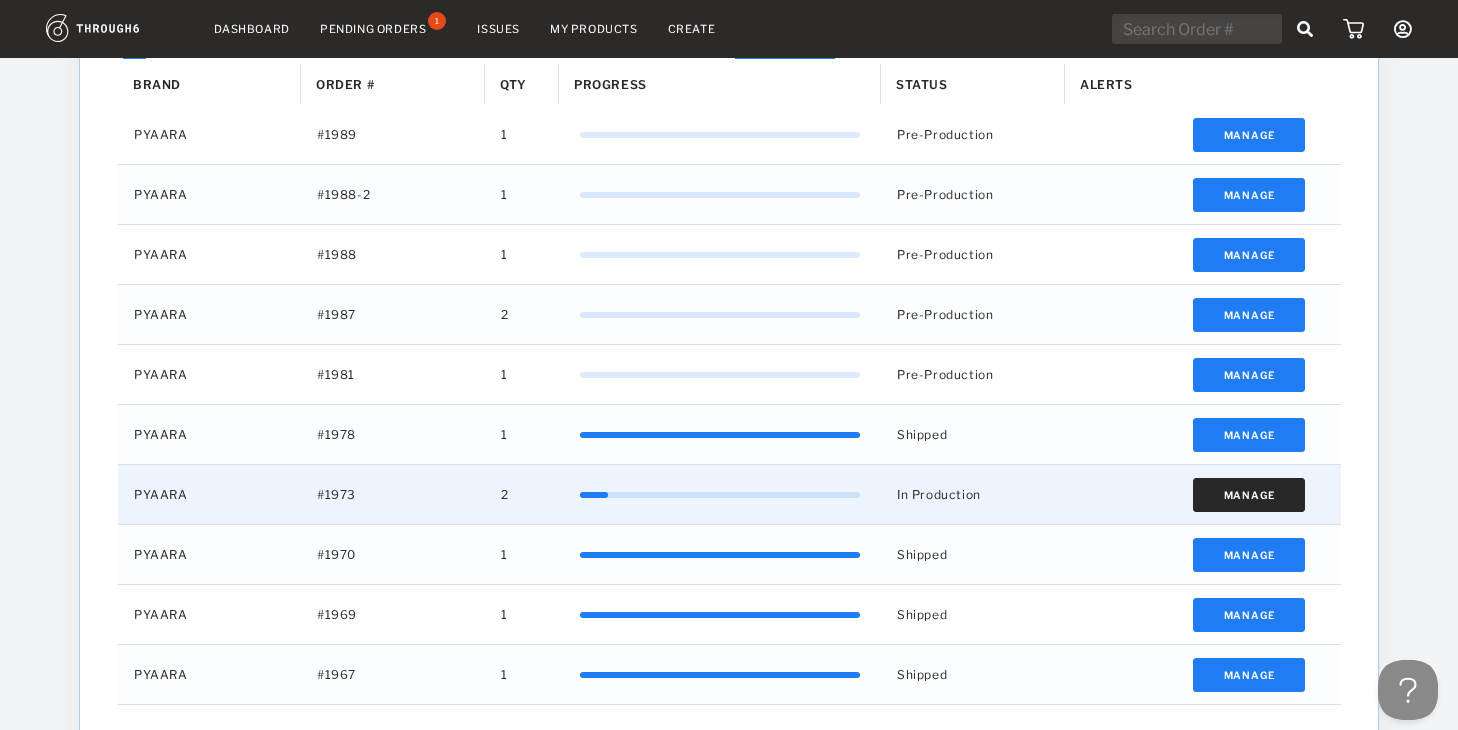 click on "Manage" at bounding box center [1249, 495] 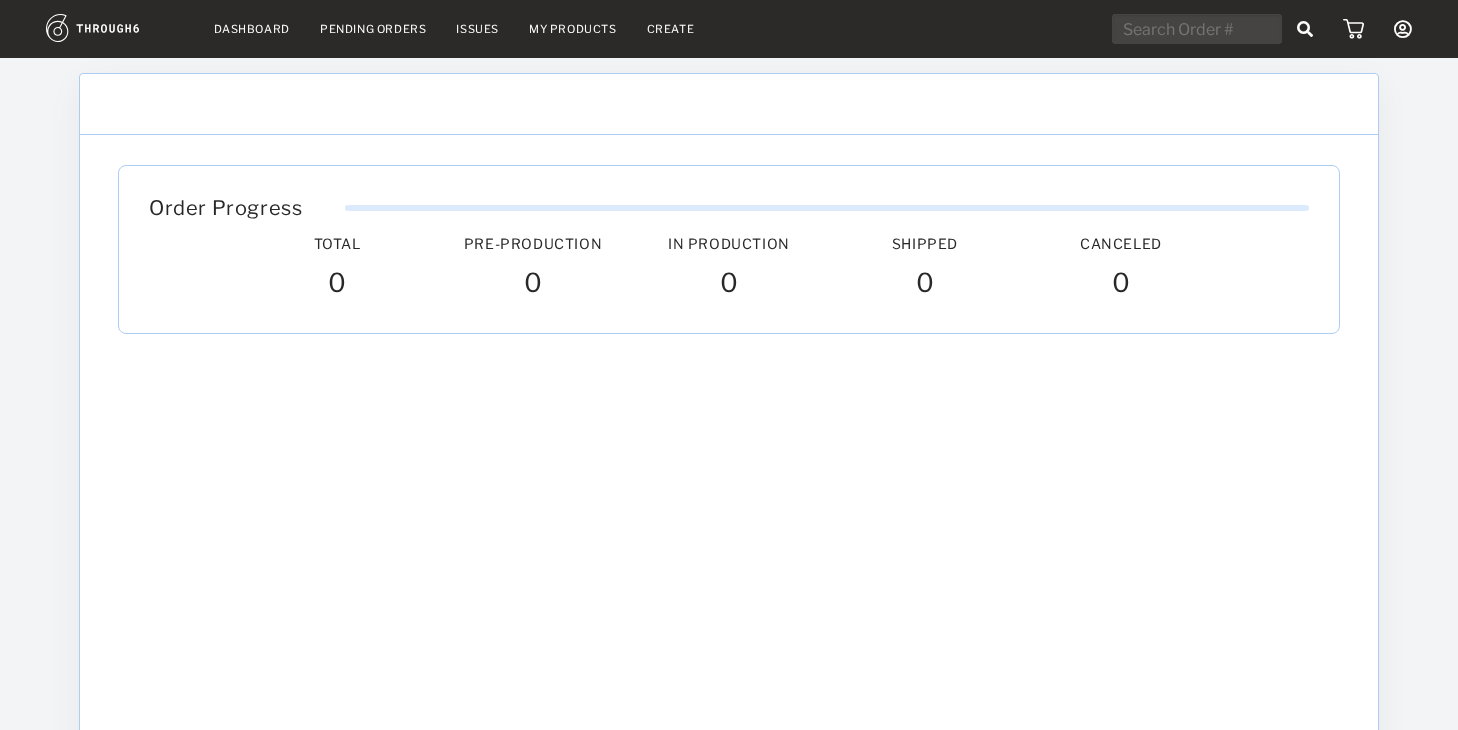 scroll, scrollTop: 0, scrollLeft: 0, axis: both 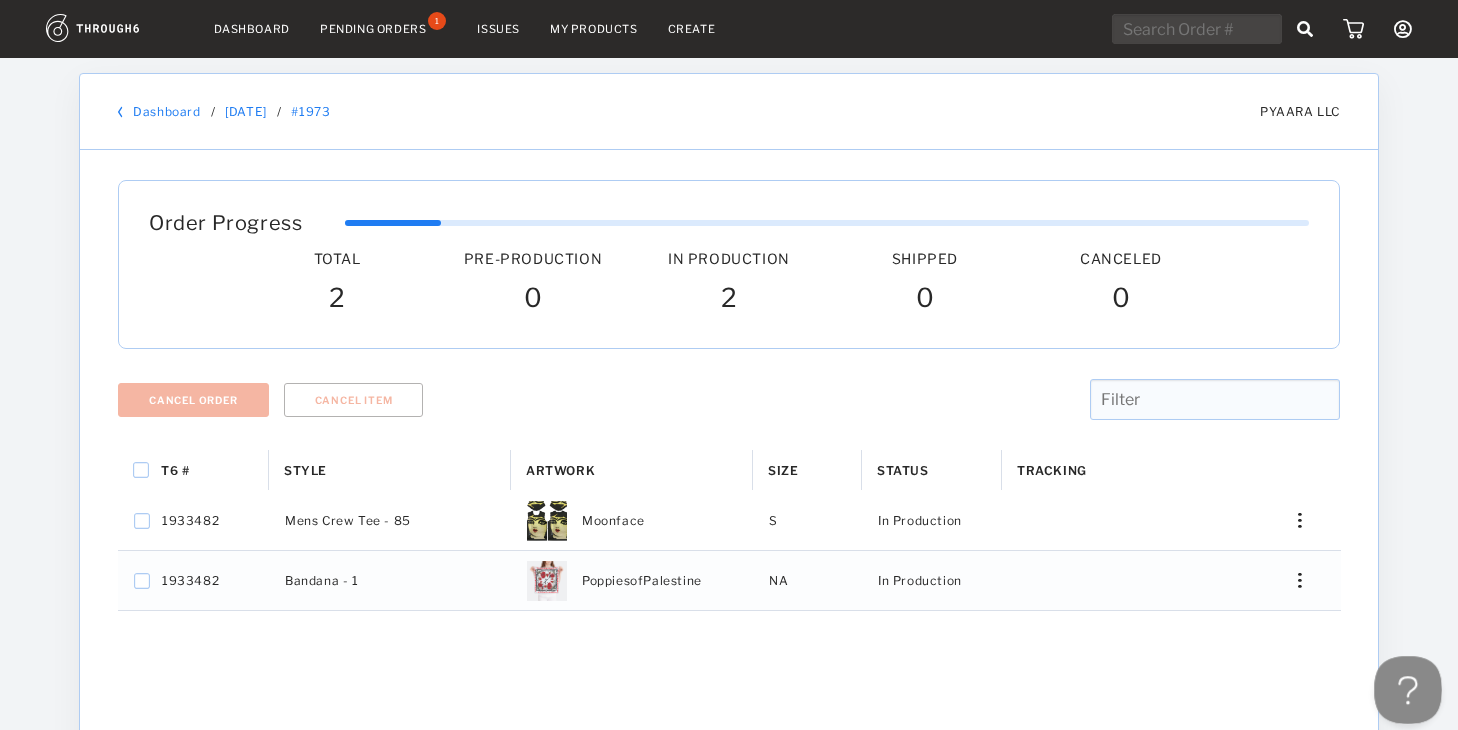 click at bounding box center [1404, 686] 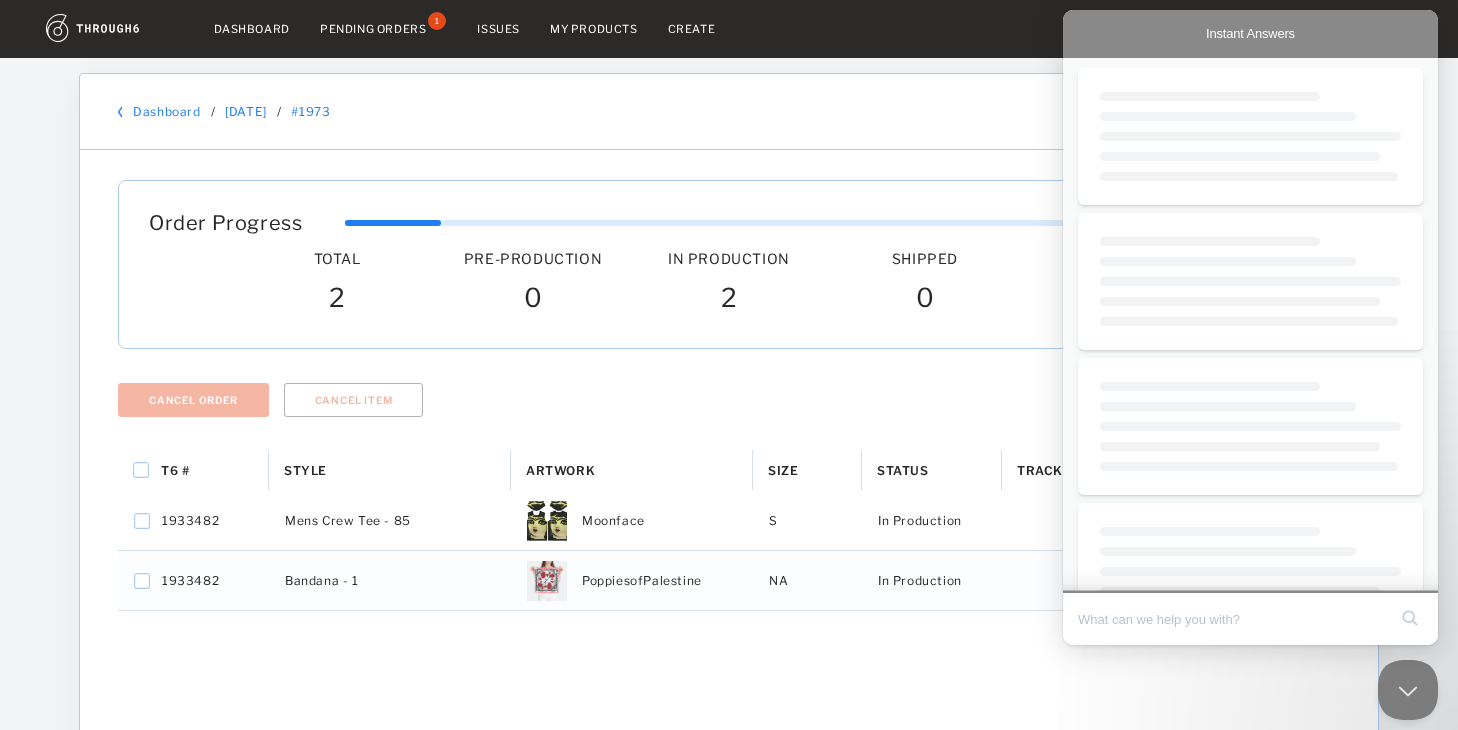 scroll, scrollTop: 0, scrollLeft: 0, axis: both 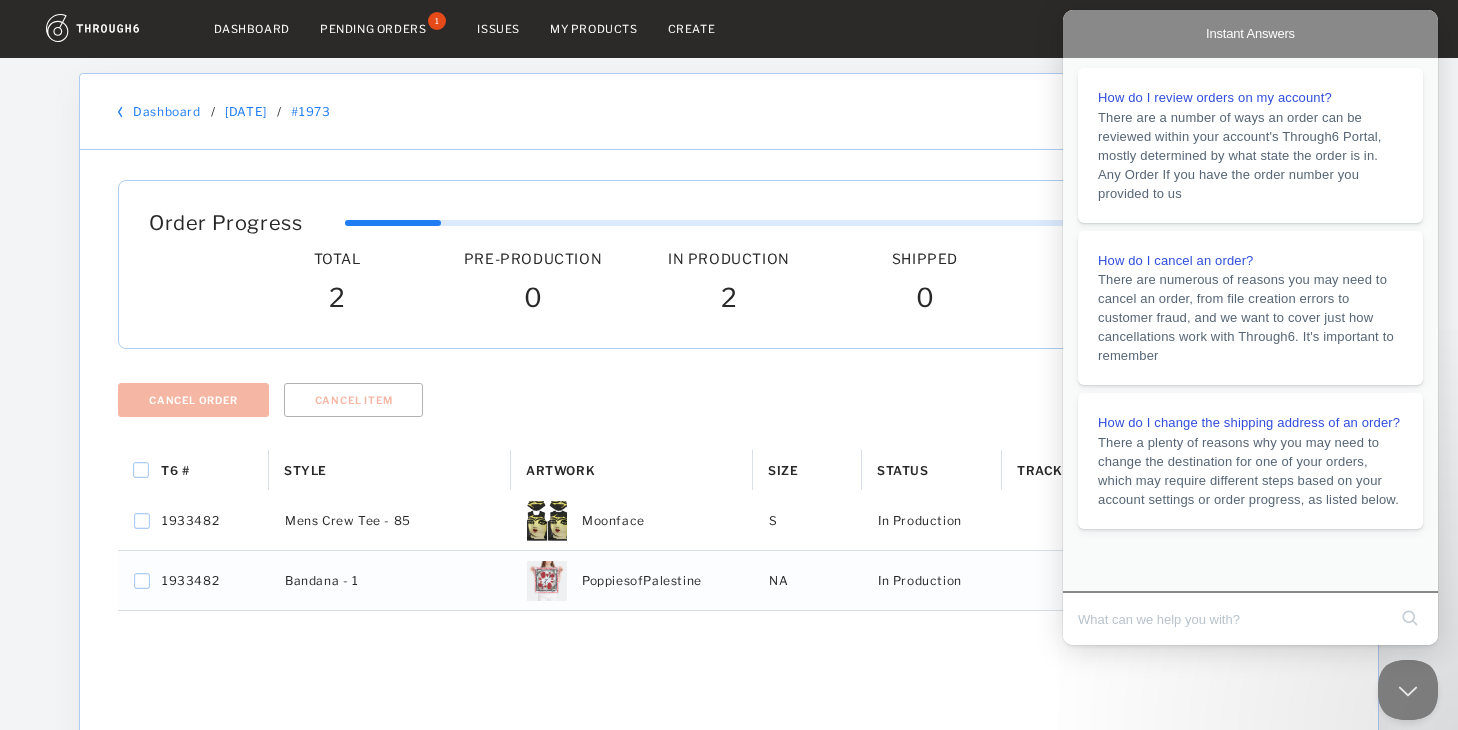 click at bounding box center (1232, 619) 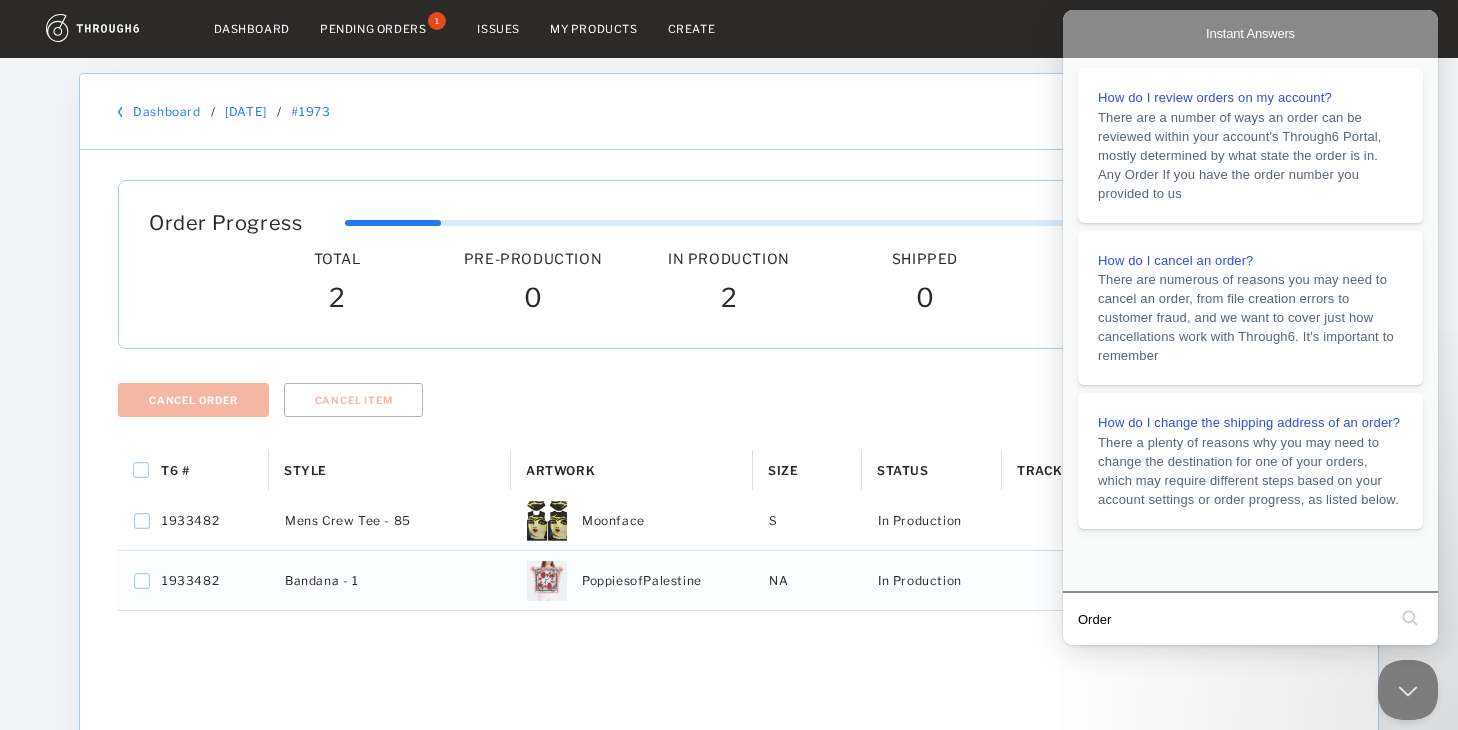 type on "Order" 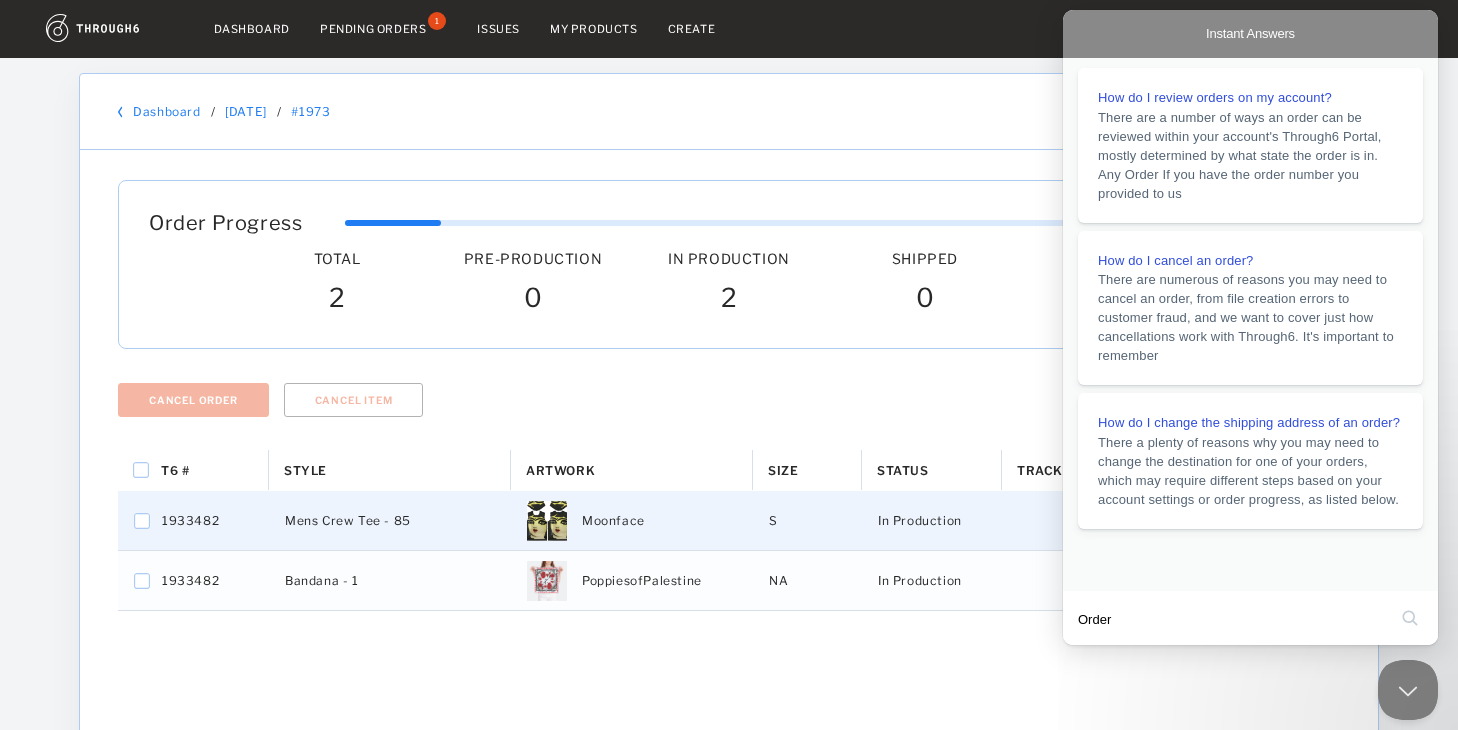 drag, startPoint x: 235, startPoint y: 523, endPoint x: 180, endPoint y: 522, distance: 55.00909 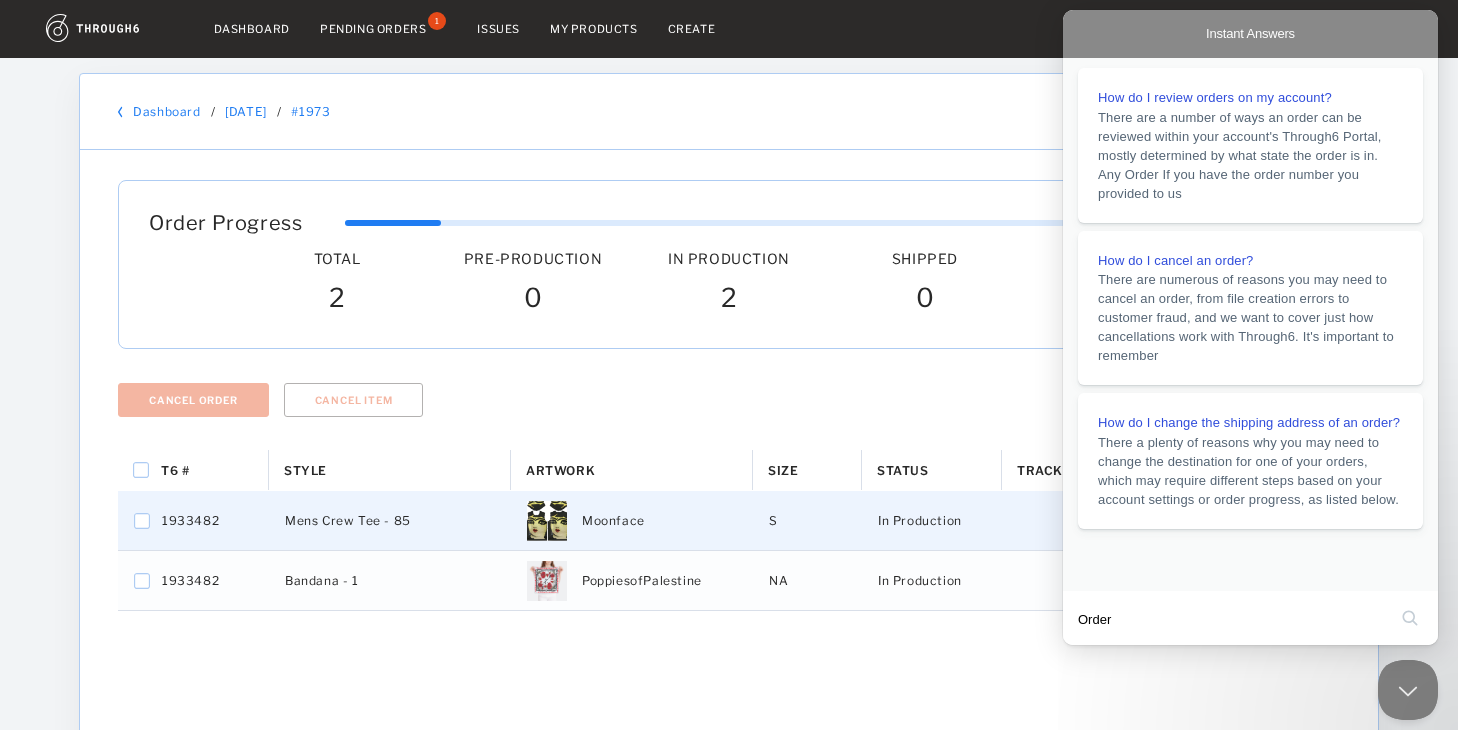 checkbox on "false" 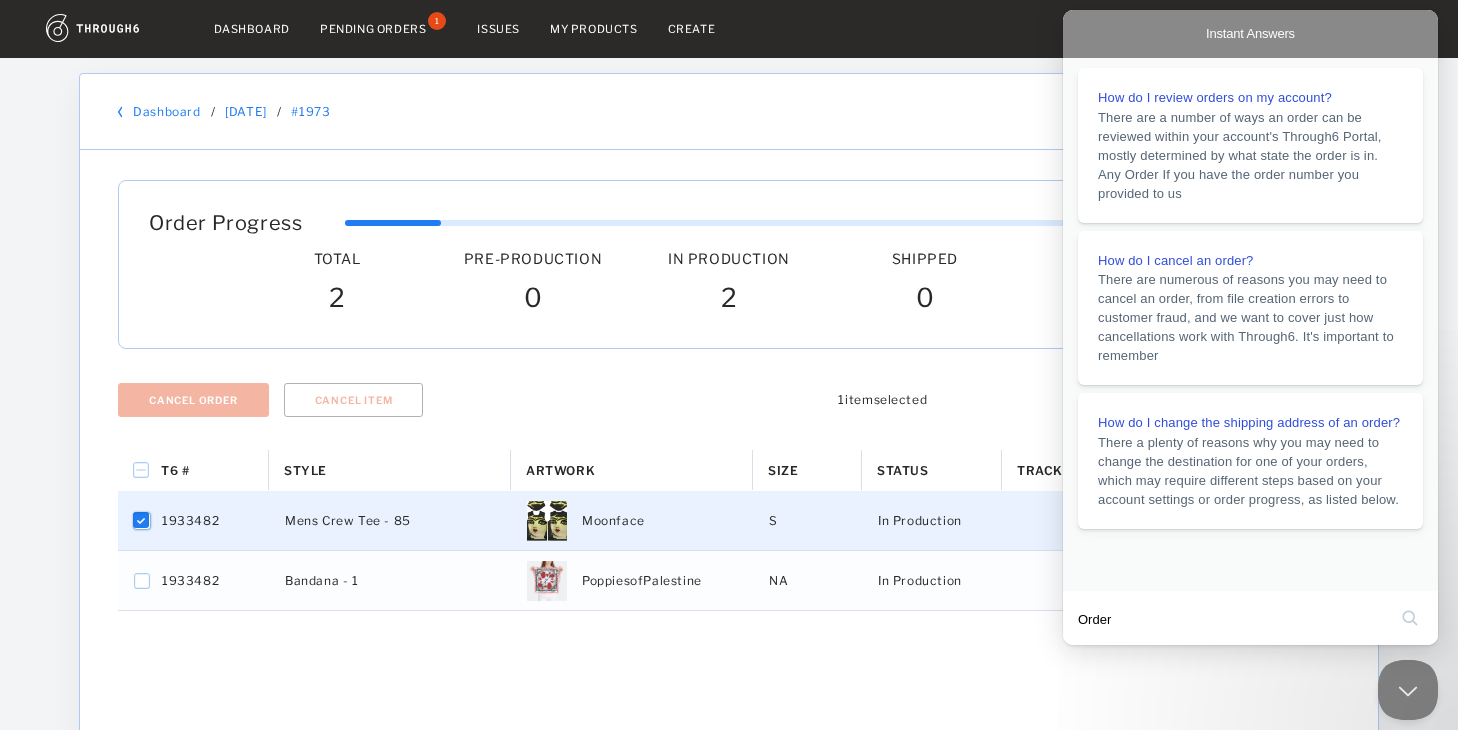 click at bounding box center [142, 521] 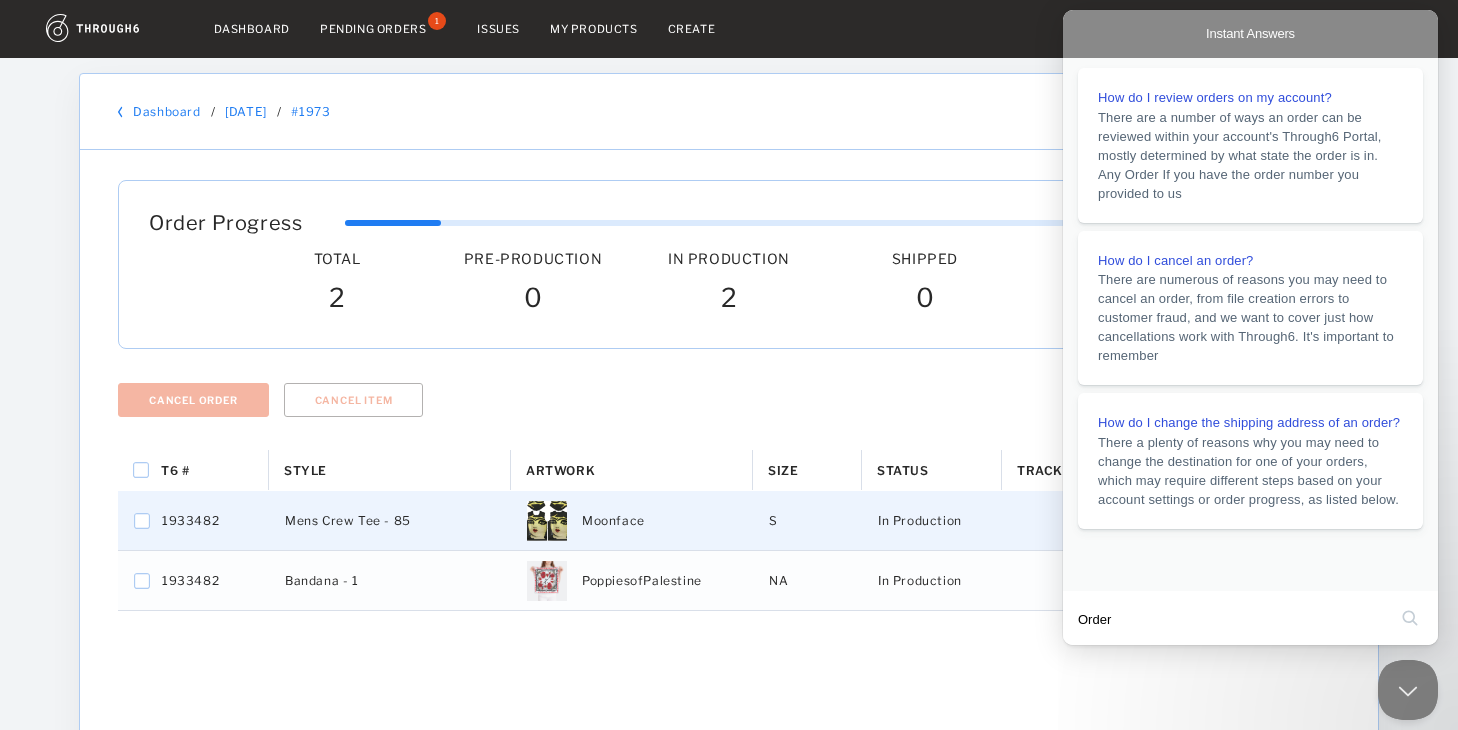 drag, startPoint x: 154, startPoint y: 519, endPoint x: 226, endPoint y: 521, distance: 72.02777 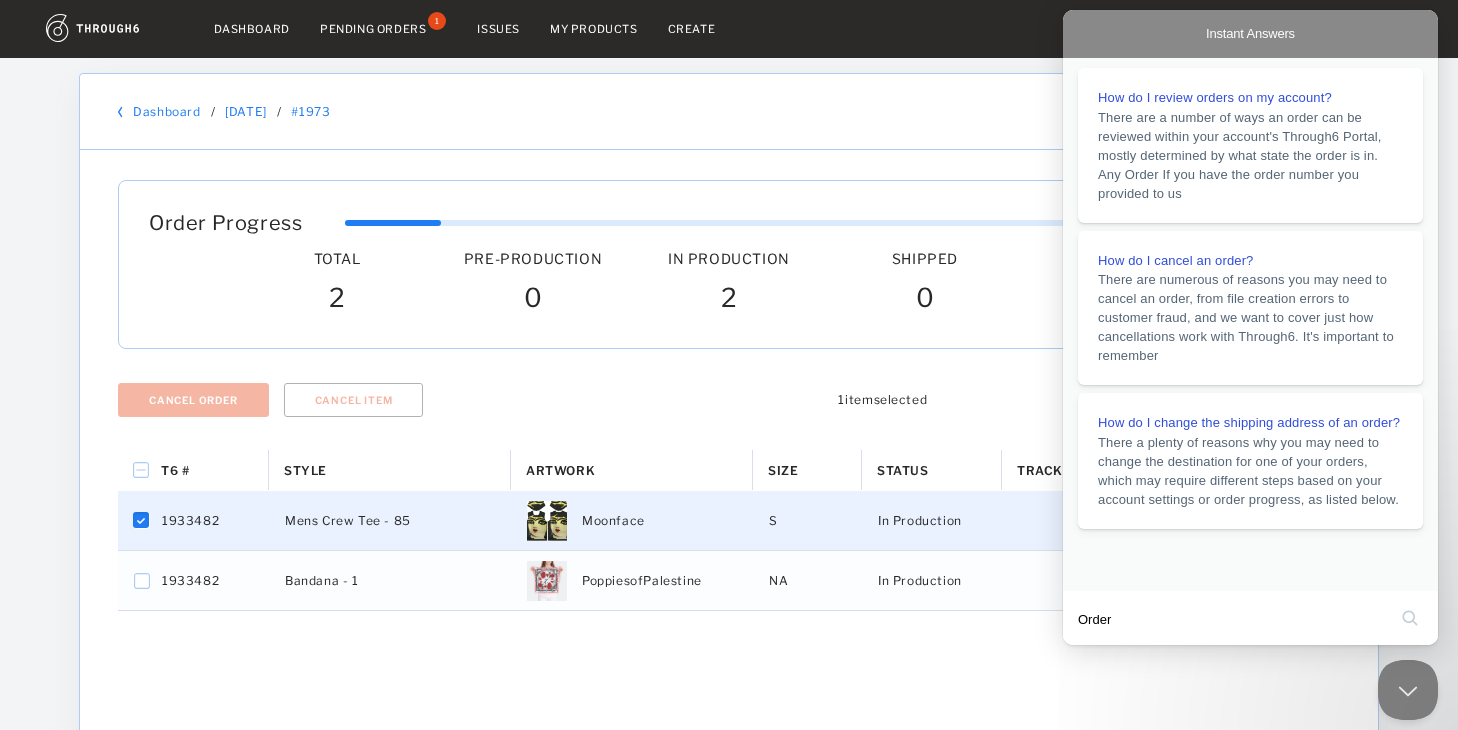 click on "Mens Crew Tee - 85" at bounding box center [348, 521] 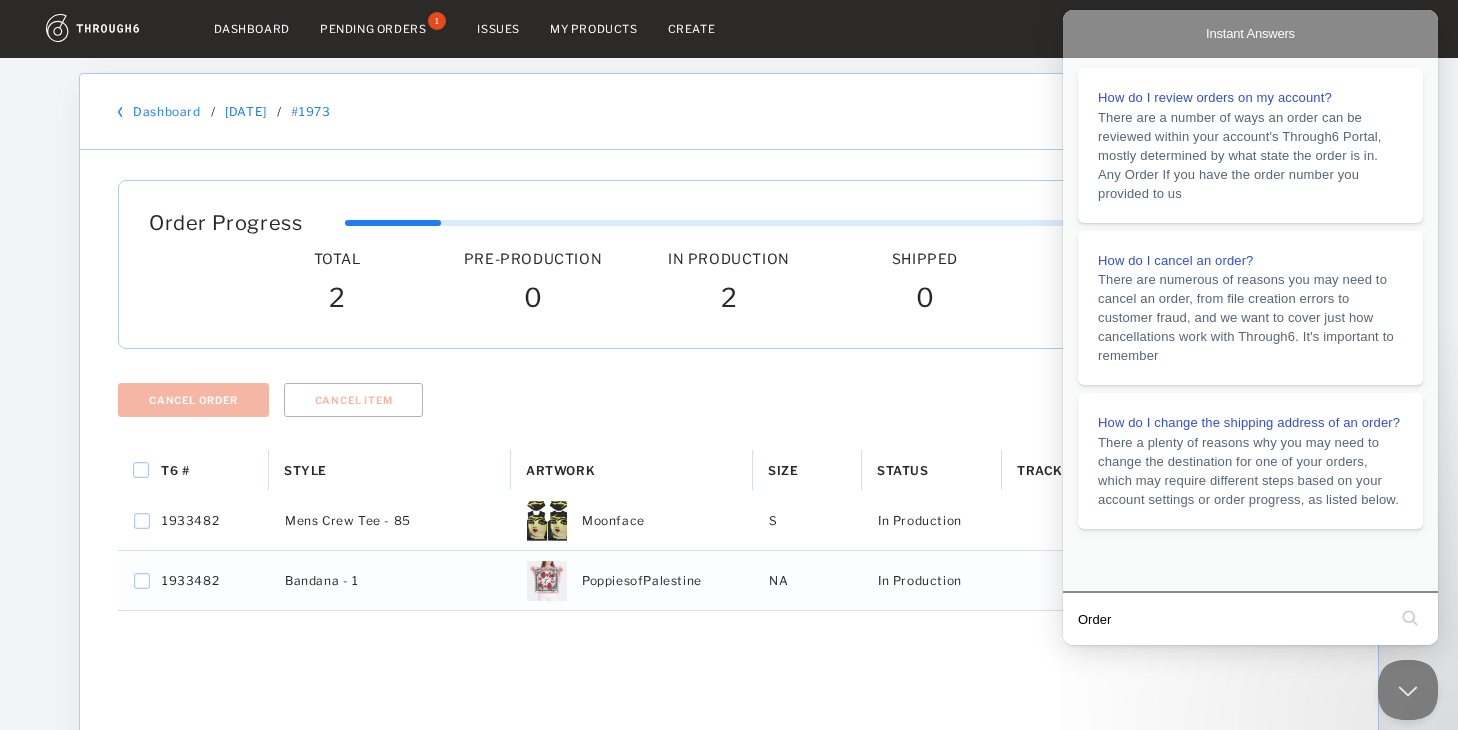 click on "Order" at bounding box center [1232, 619] 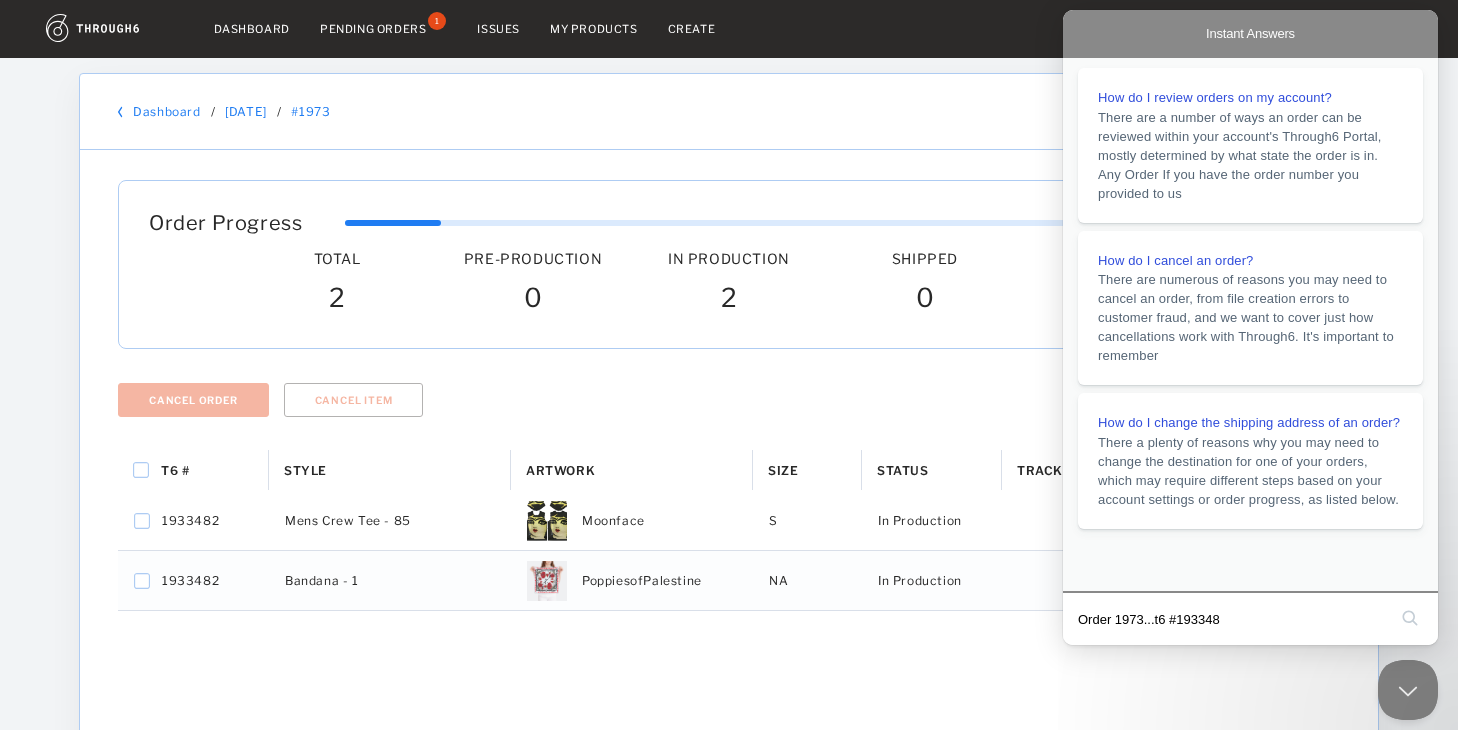 type on "Order 1973...t6 #1933482" 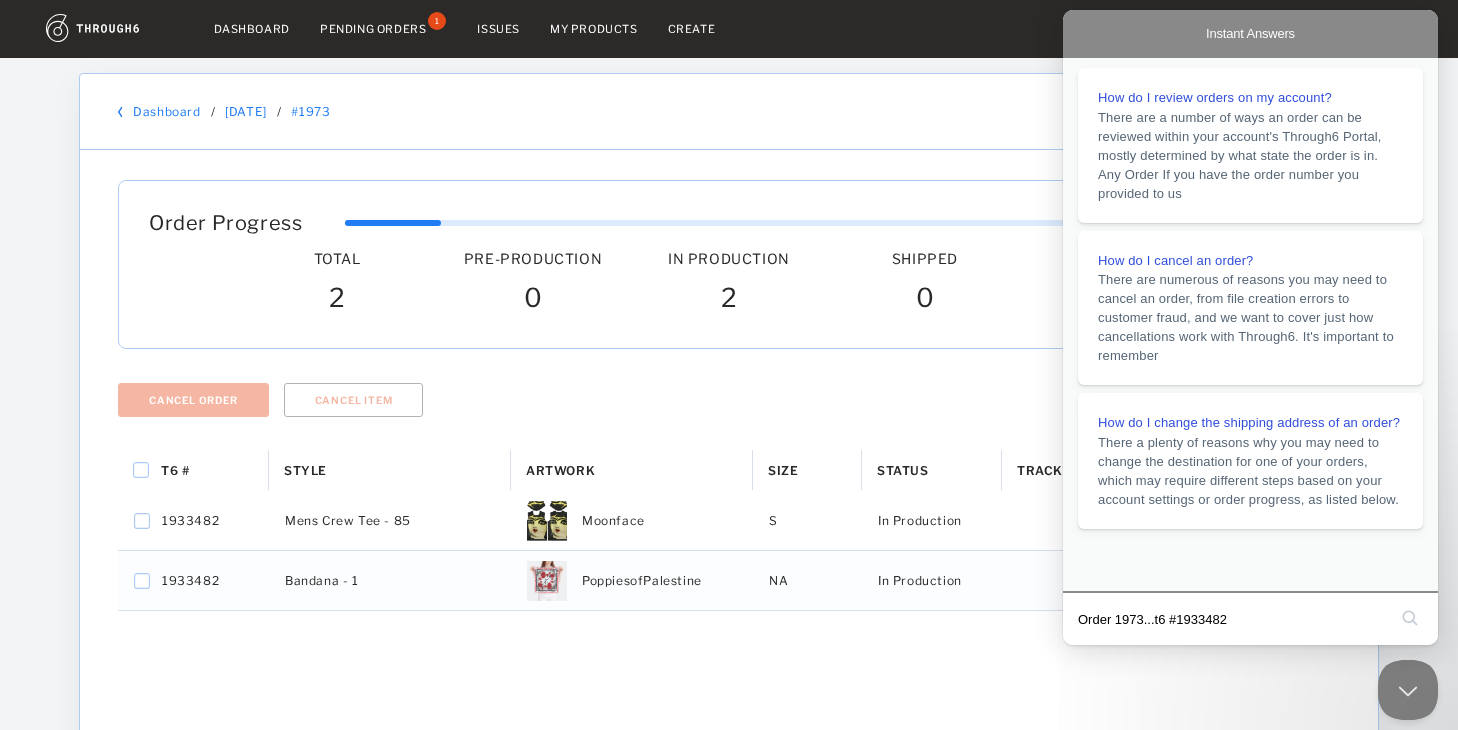 drag, startPoint x: 1266, startPoint y: 621, endPoint x: 1234, endPoint y: 590, distance: 44.553337 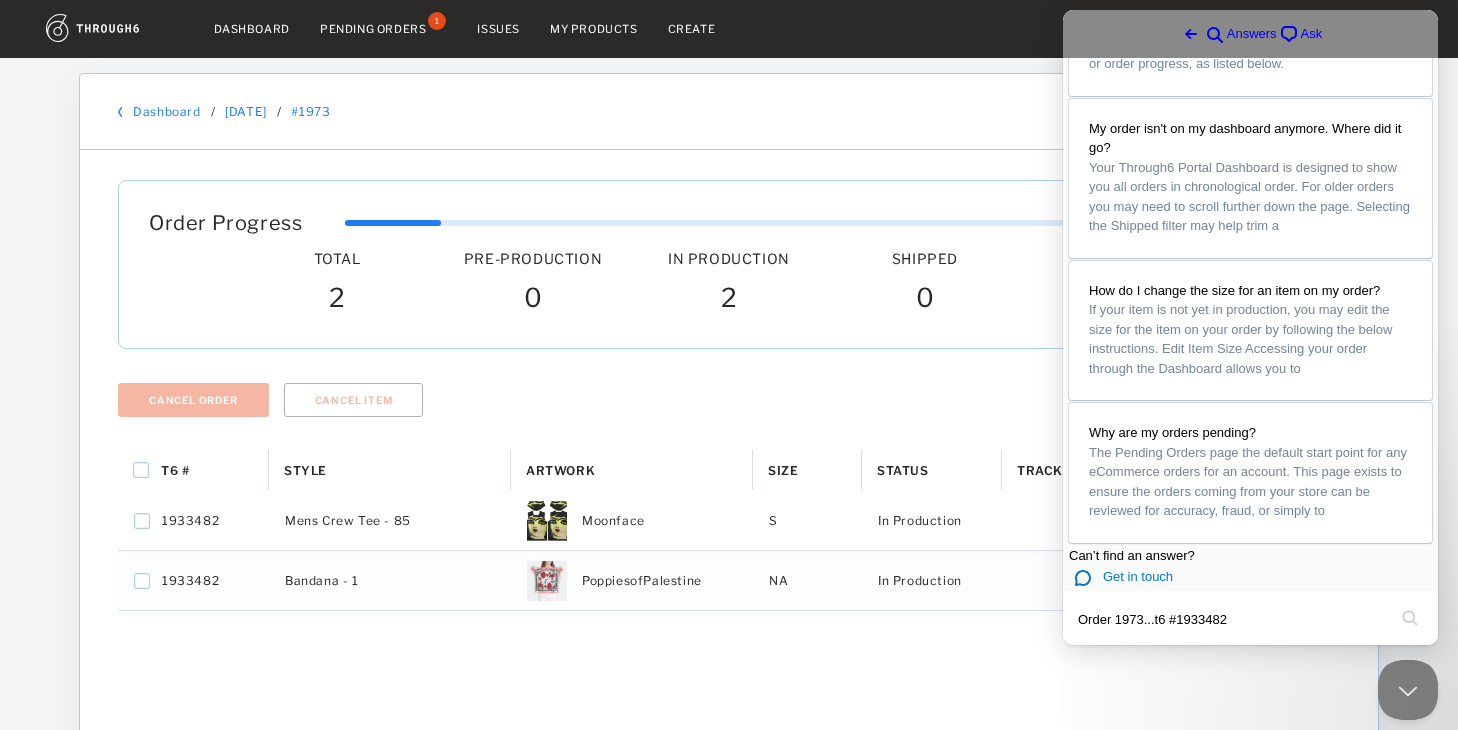 scroll, scrollTop: 1304, scrollLeft: 0, axis: vertical 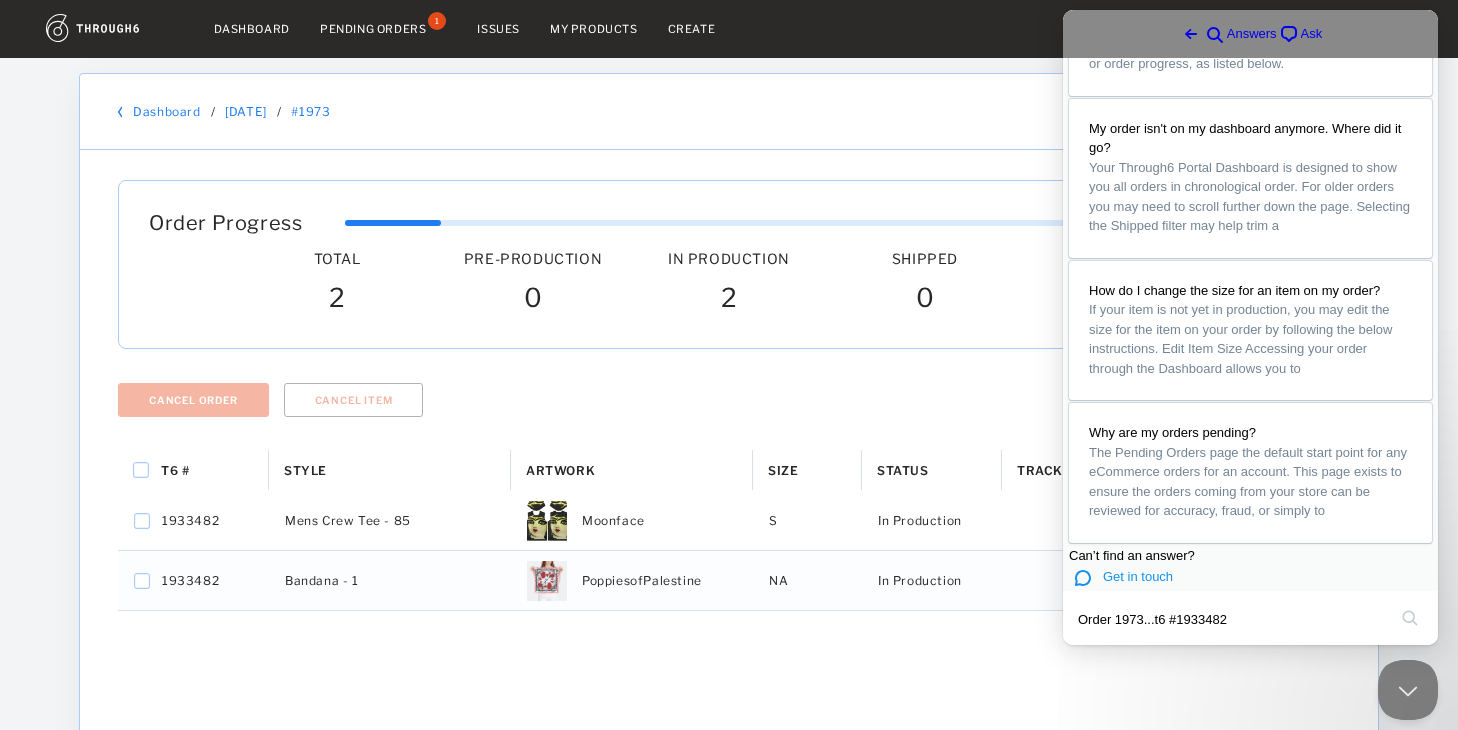 click on "Get in touch" at bounding box center [1138, 576] 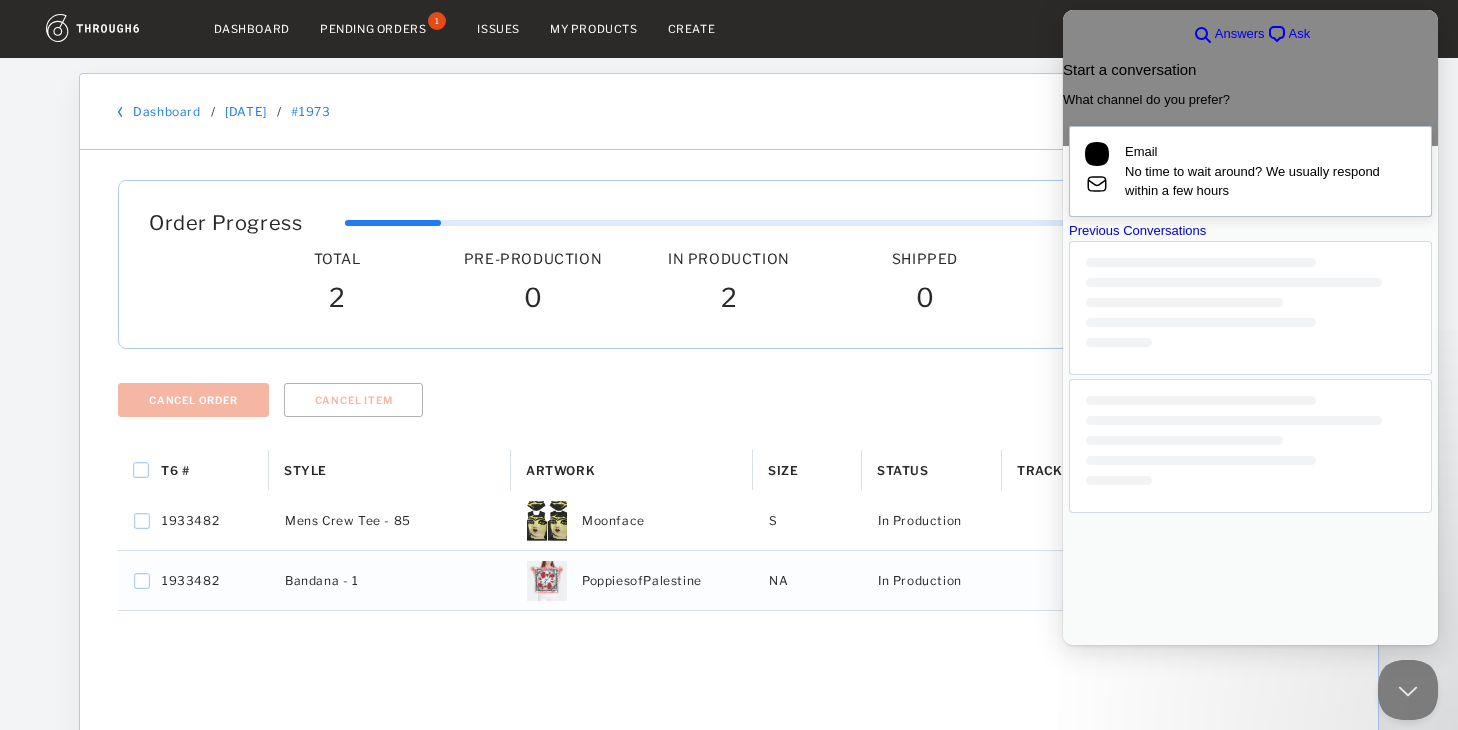 click on "Email" at bounding box center [1270, 152] 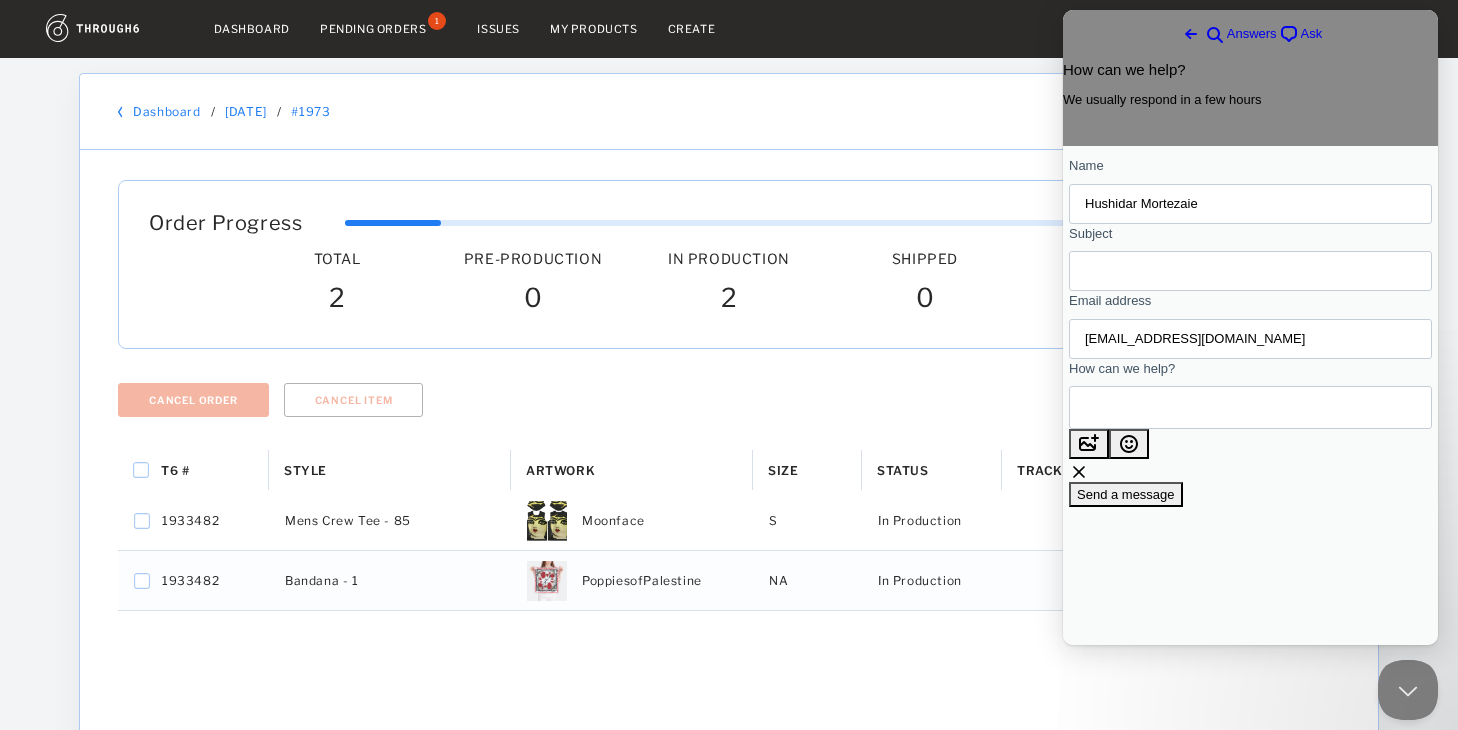 click on "Subject" at bounding box center [1250, 271] 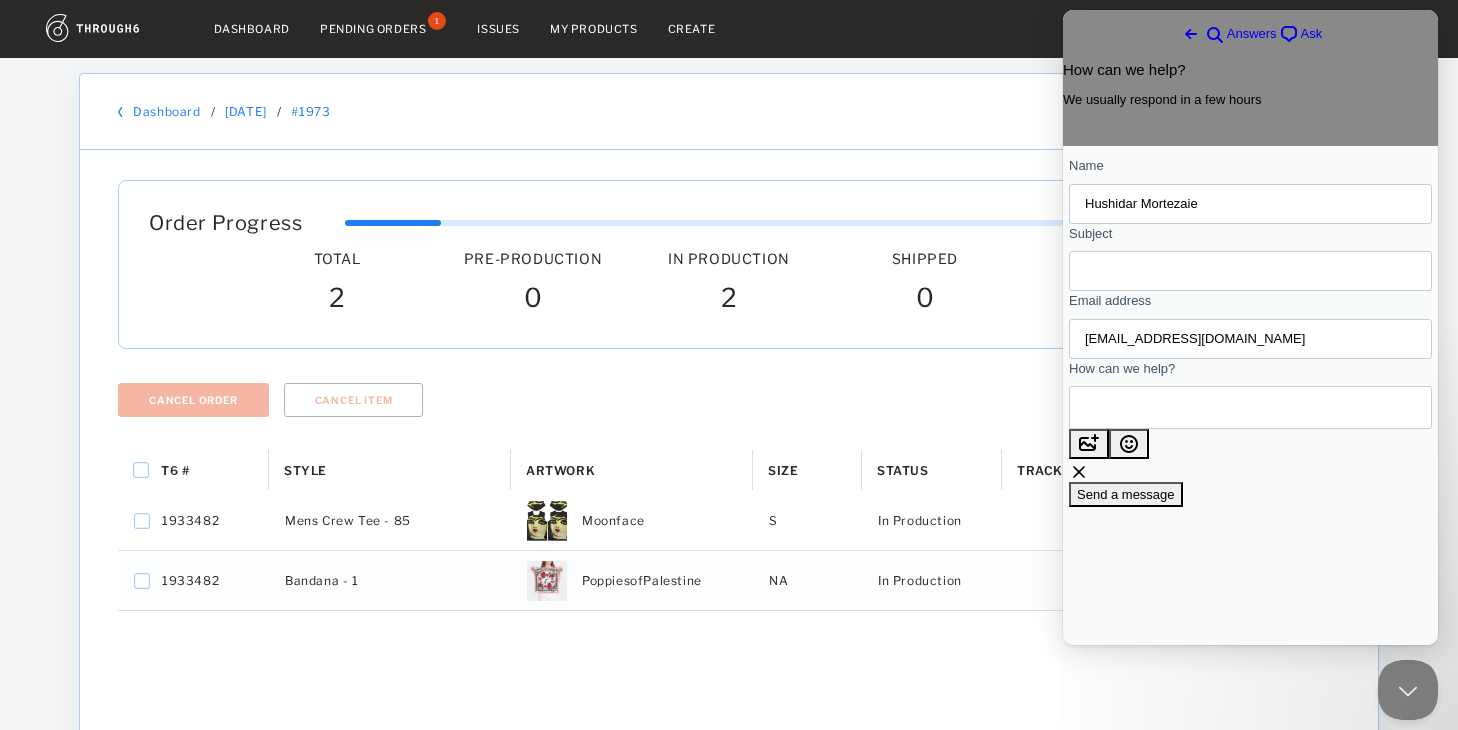 paste on "Order 1973...t6 #1933482" 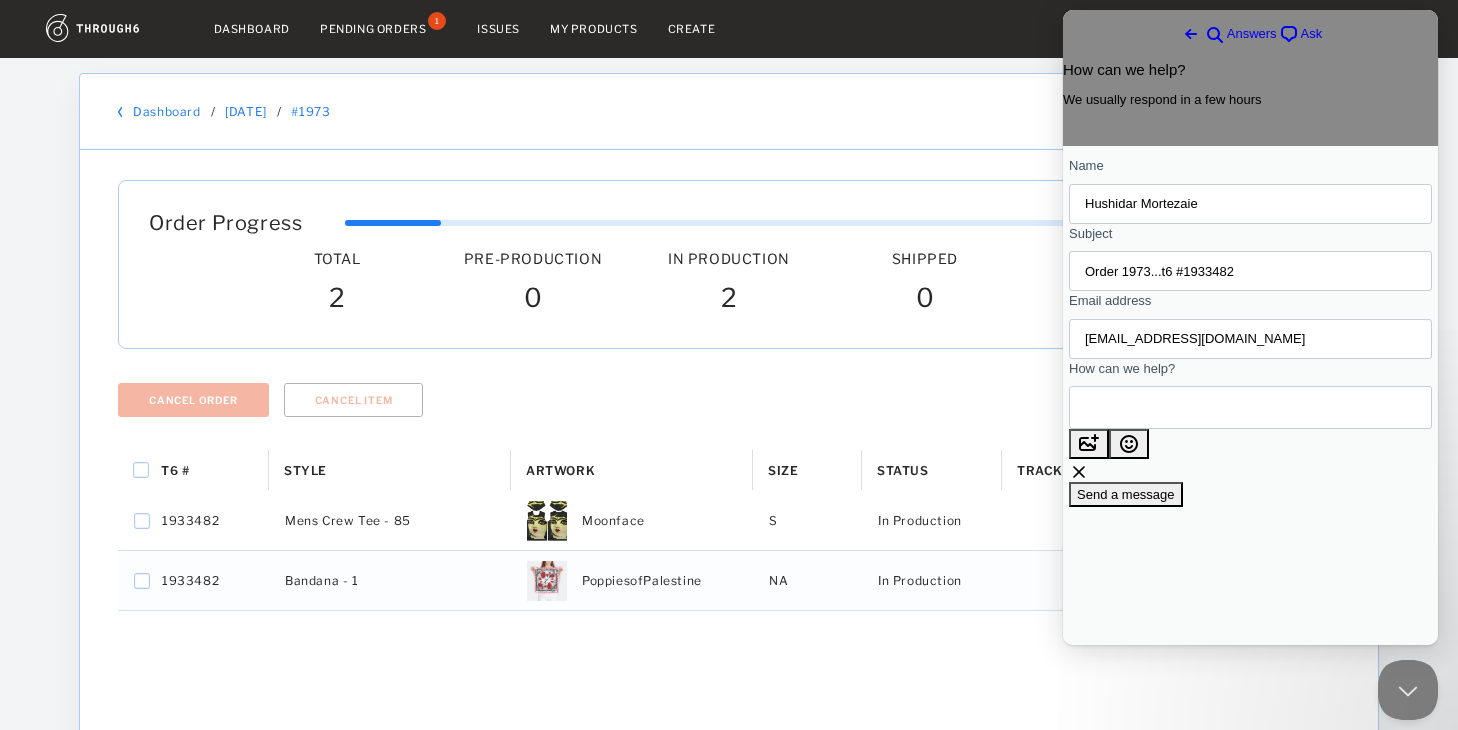 type on "Order 1973...t6 #1933482" 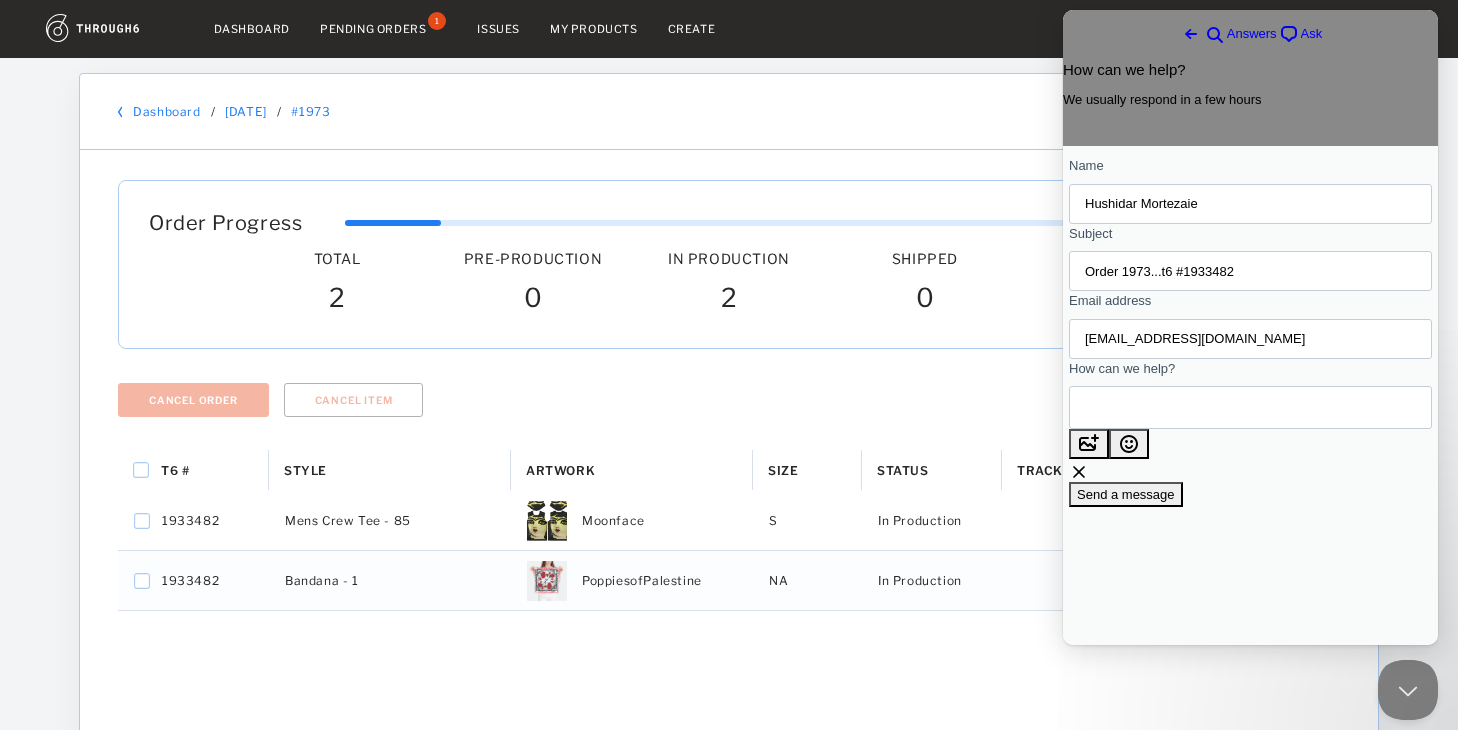 click on "How can we help?" at bounding box center [1175, 407] 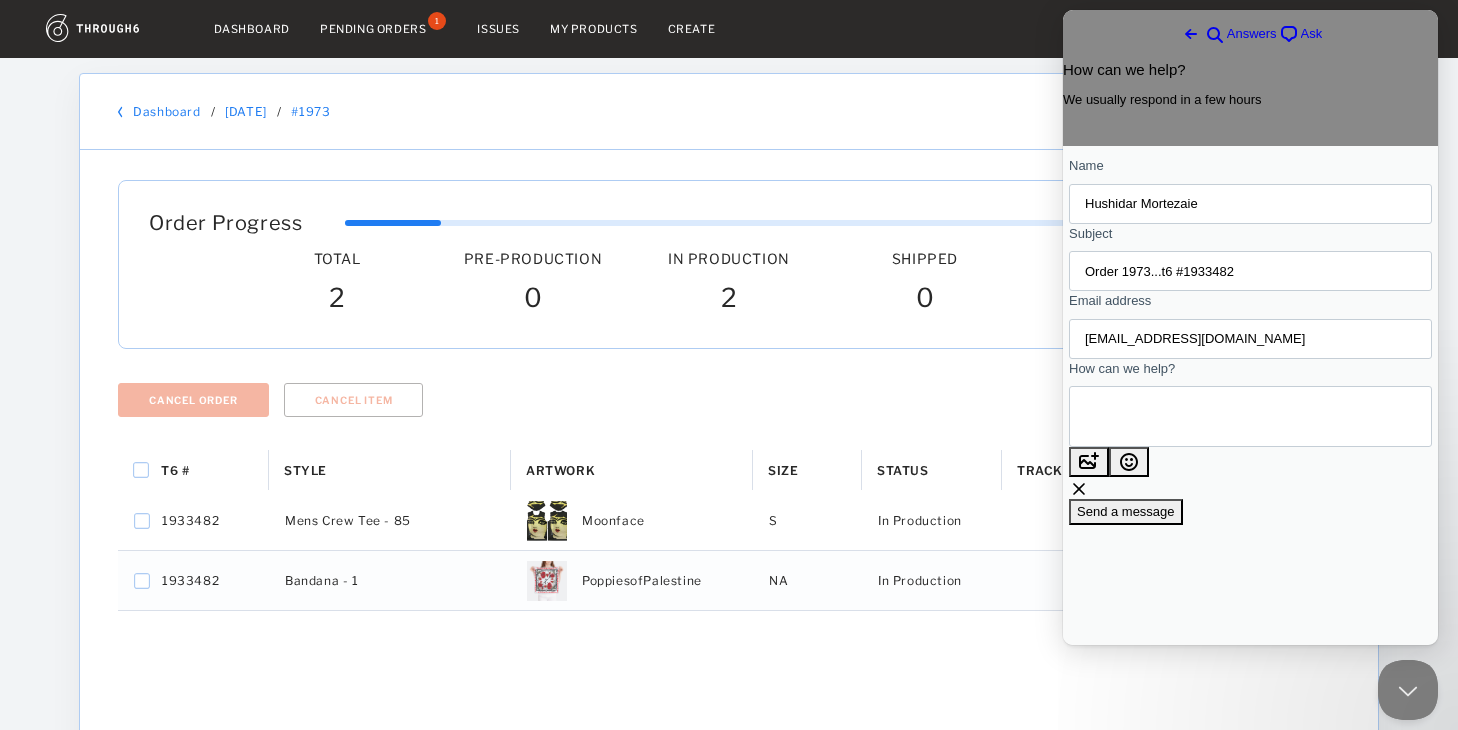 drag, startPoint x: 1278, startPoint y: 289, endPoint x: 1268, endPoint y: 258, distance: 32.572994 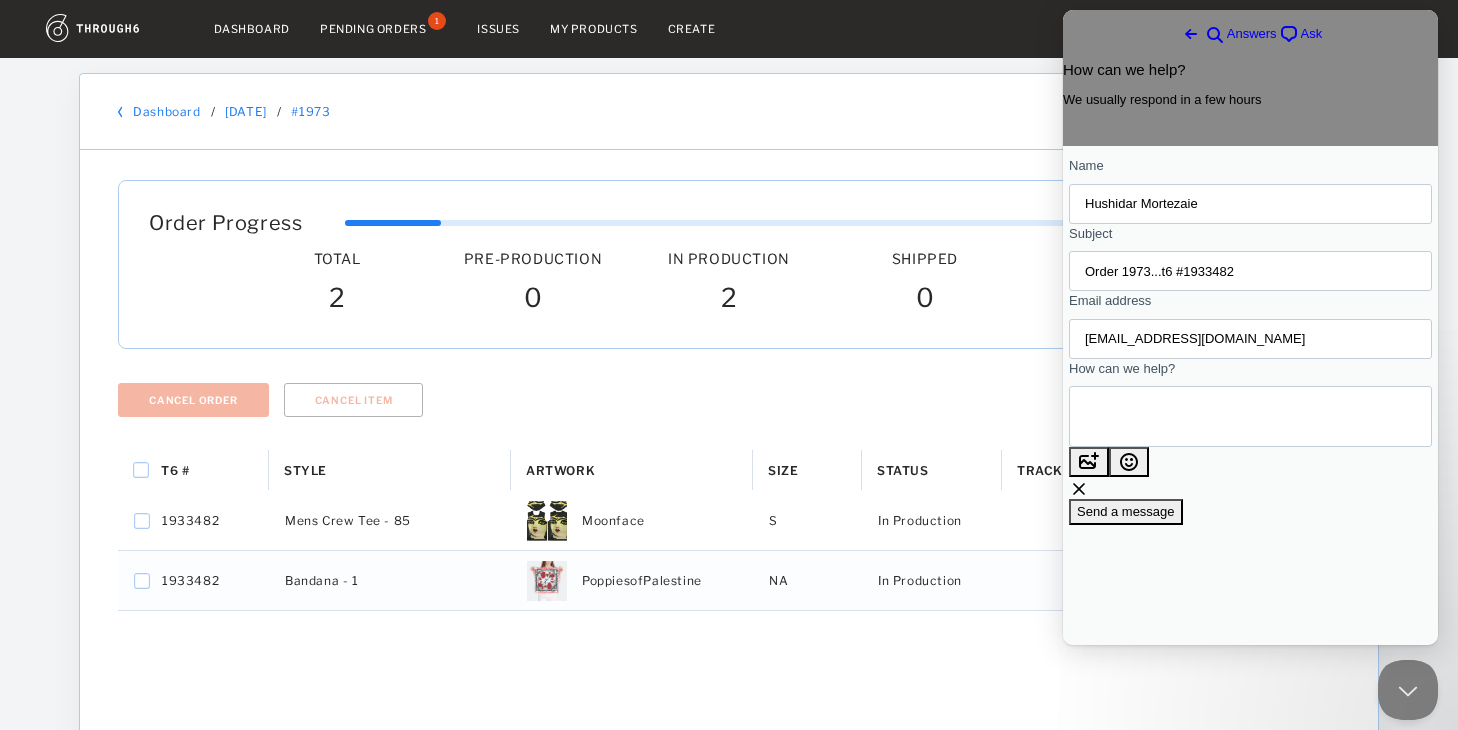 click on "Hi ,
Order" at bounding box center [1175, 416] 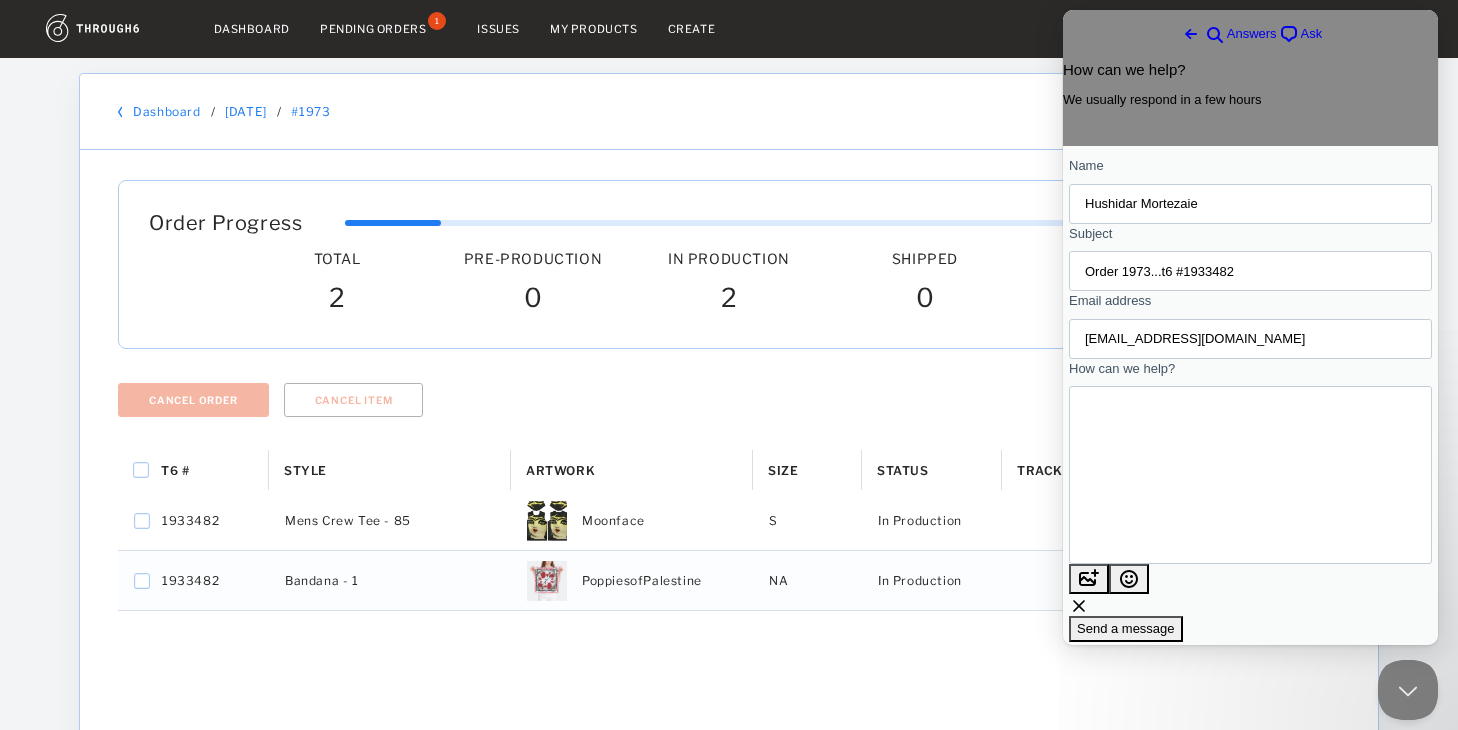 scroll, scrollTop: 43, scrollLeft: 0, axis: vertical 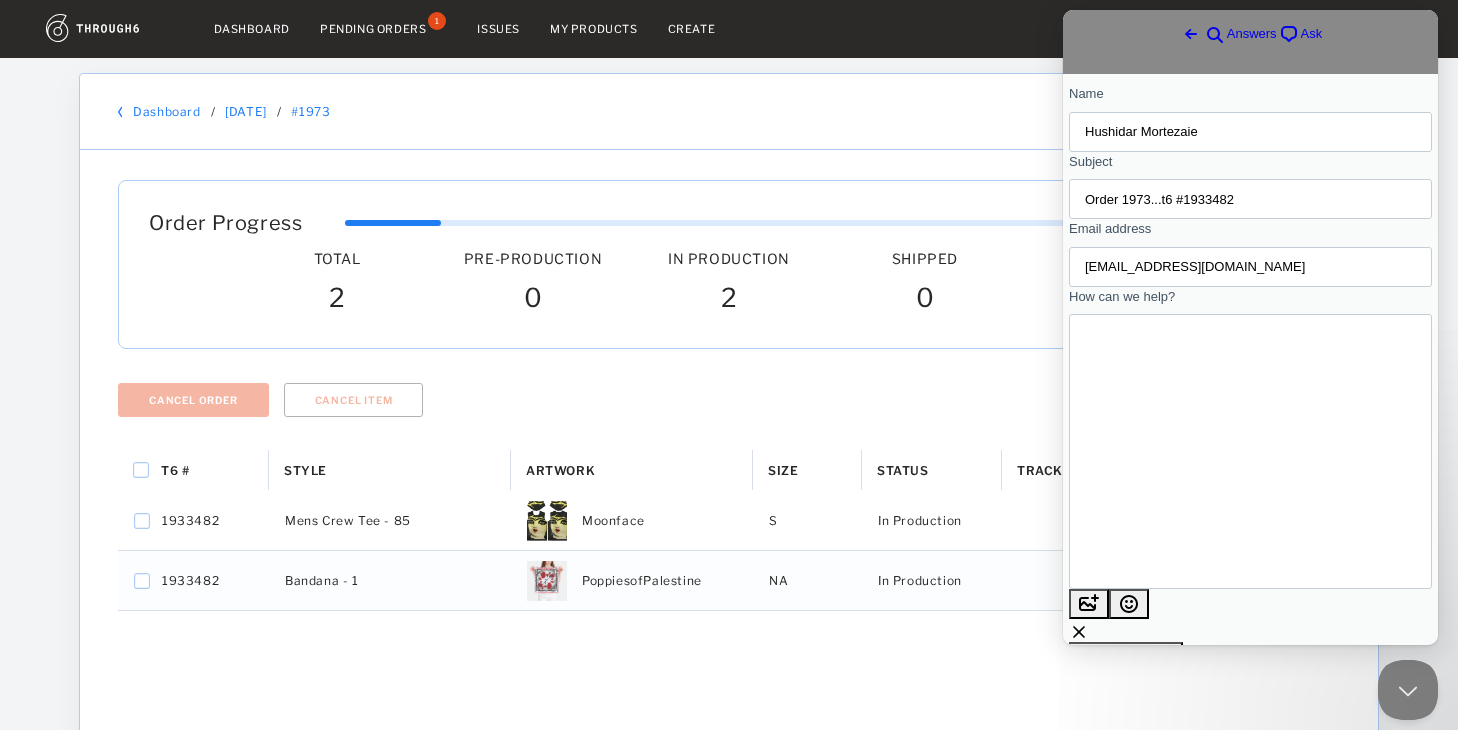 type on "Hi ,
Order Order 1973...t6 #1933482 was placed on June 14th and now it's July 27th. That's almost 6 weeks. If you can please get this order going asap, I don't want the customer to cancel. Is there a new delivery window I should be giving to my customers? I understand if you guys are needing more time, i just need to know so I can let customers know before hand.
Please let me know when you can.
Best,
Hushi" 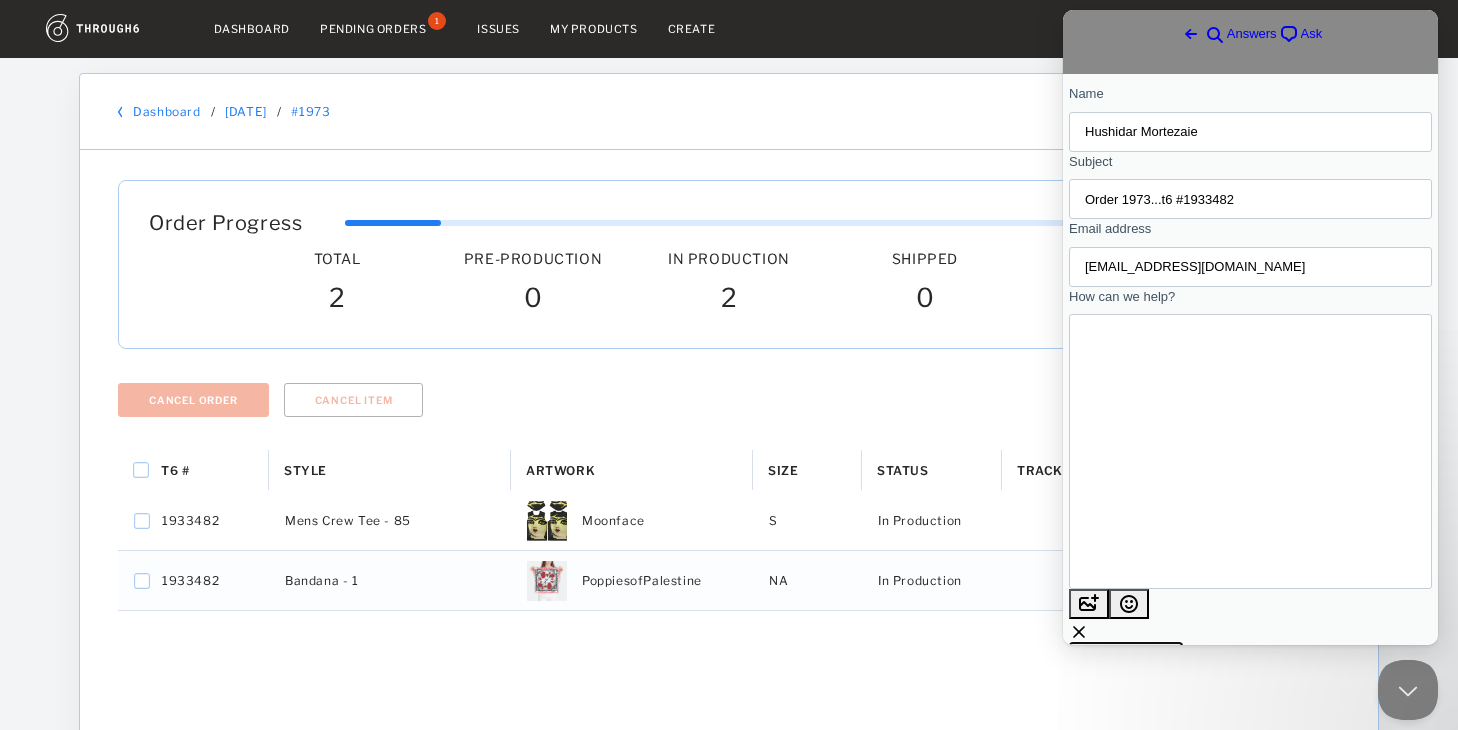 click on "Send a message" at bounding box center [1126, 654] 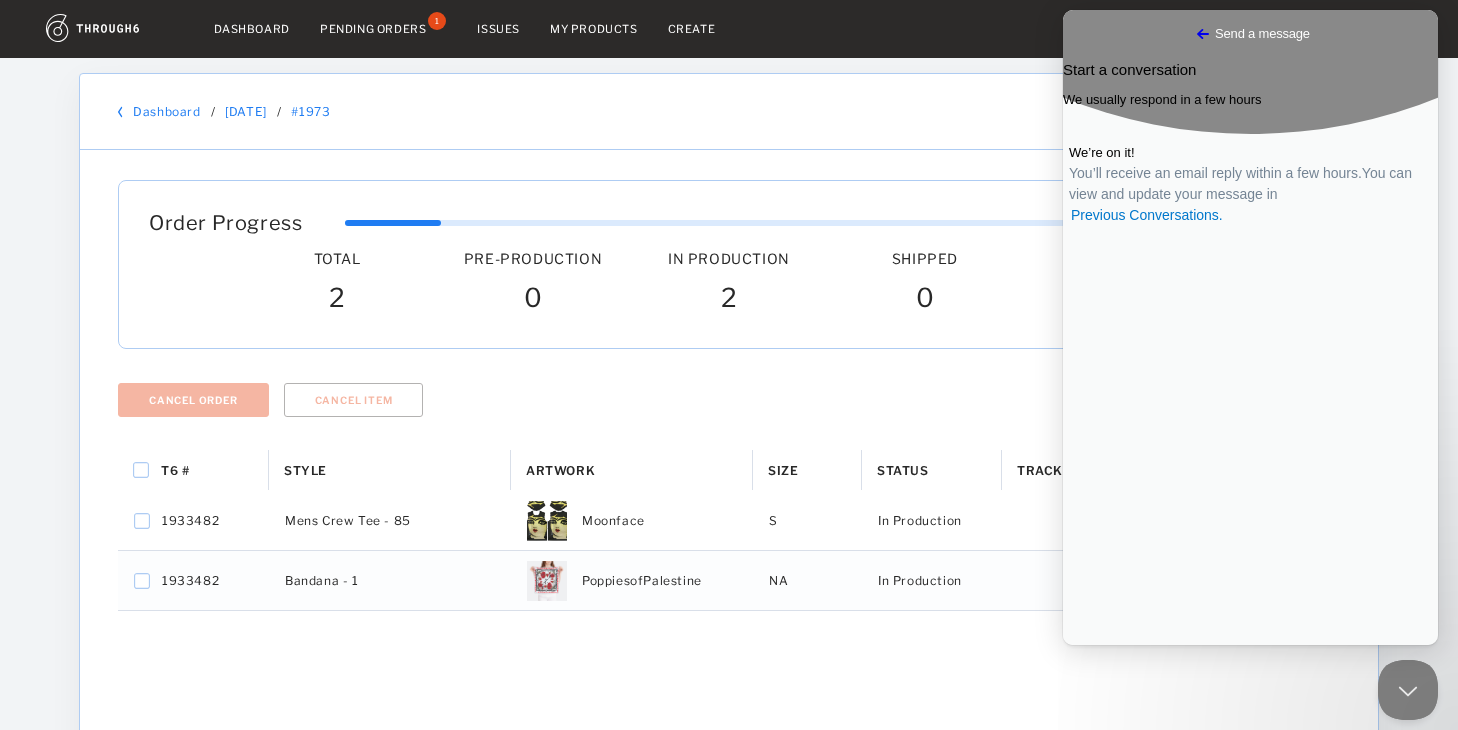 scroll, scrollTop: 0, scrollLeft: 0, axis: both 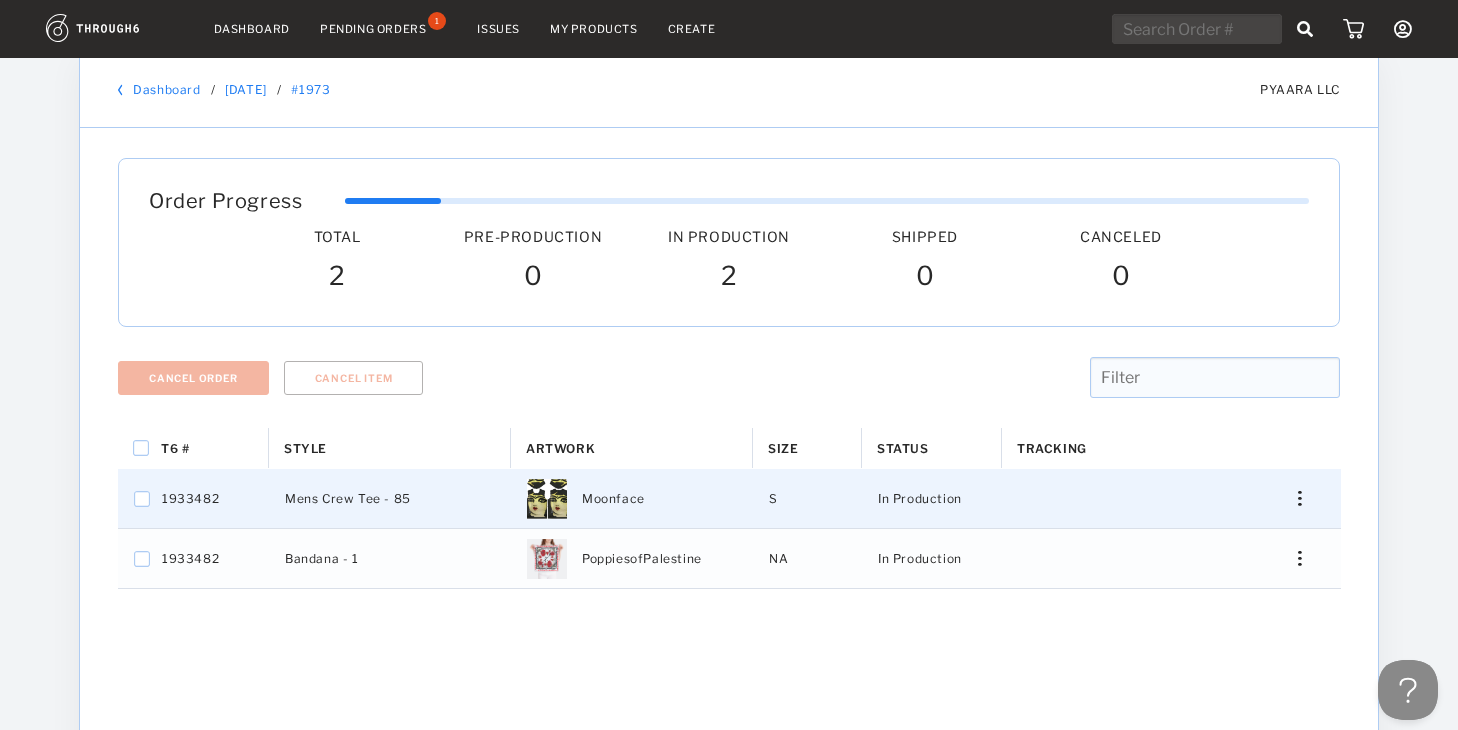 click at bounding box center [1299, 498] 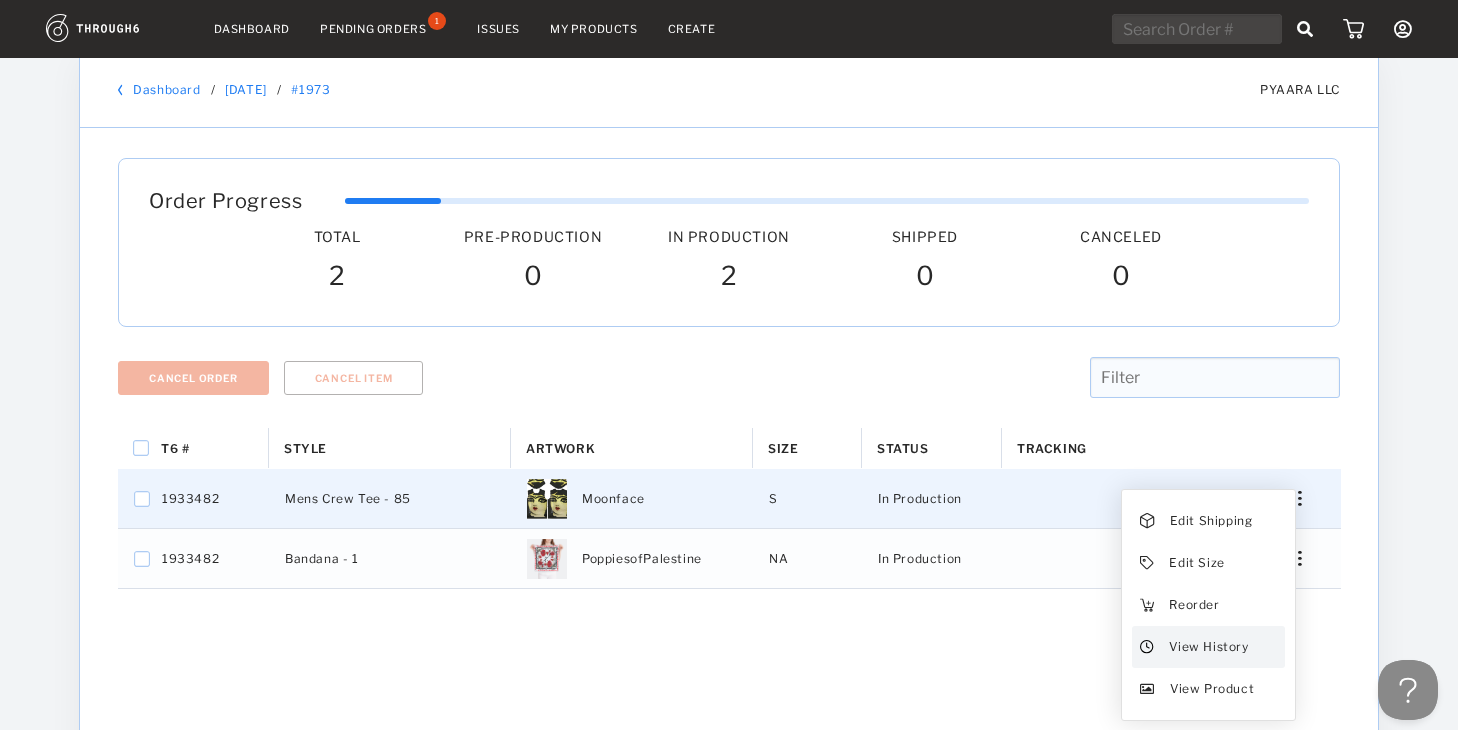 click on "View History" at bounding box center [1208, 647] 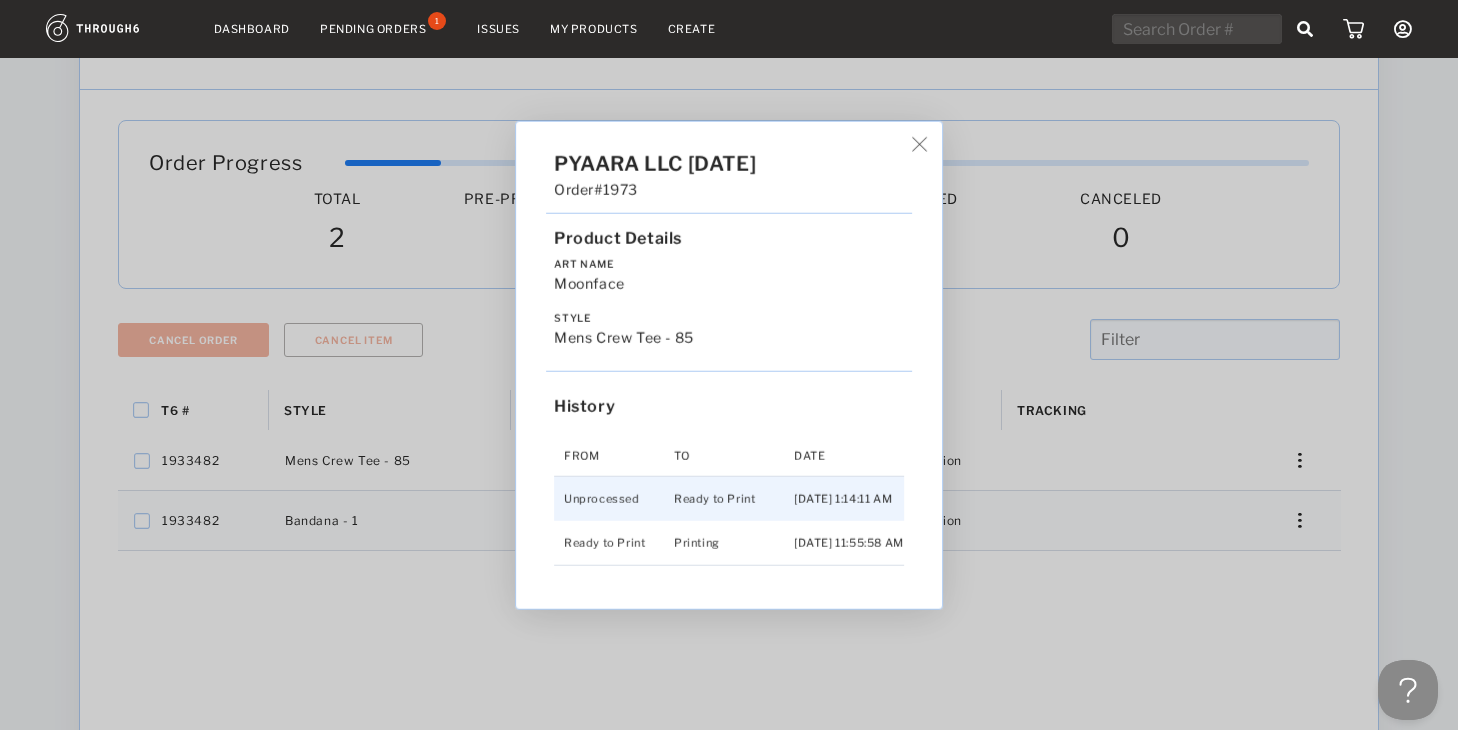 scroll, scrollTop: 59, scrollLeft: 0, axis: vertical 